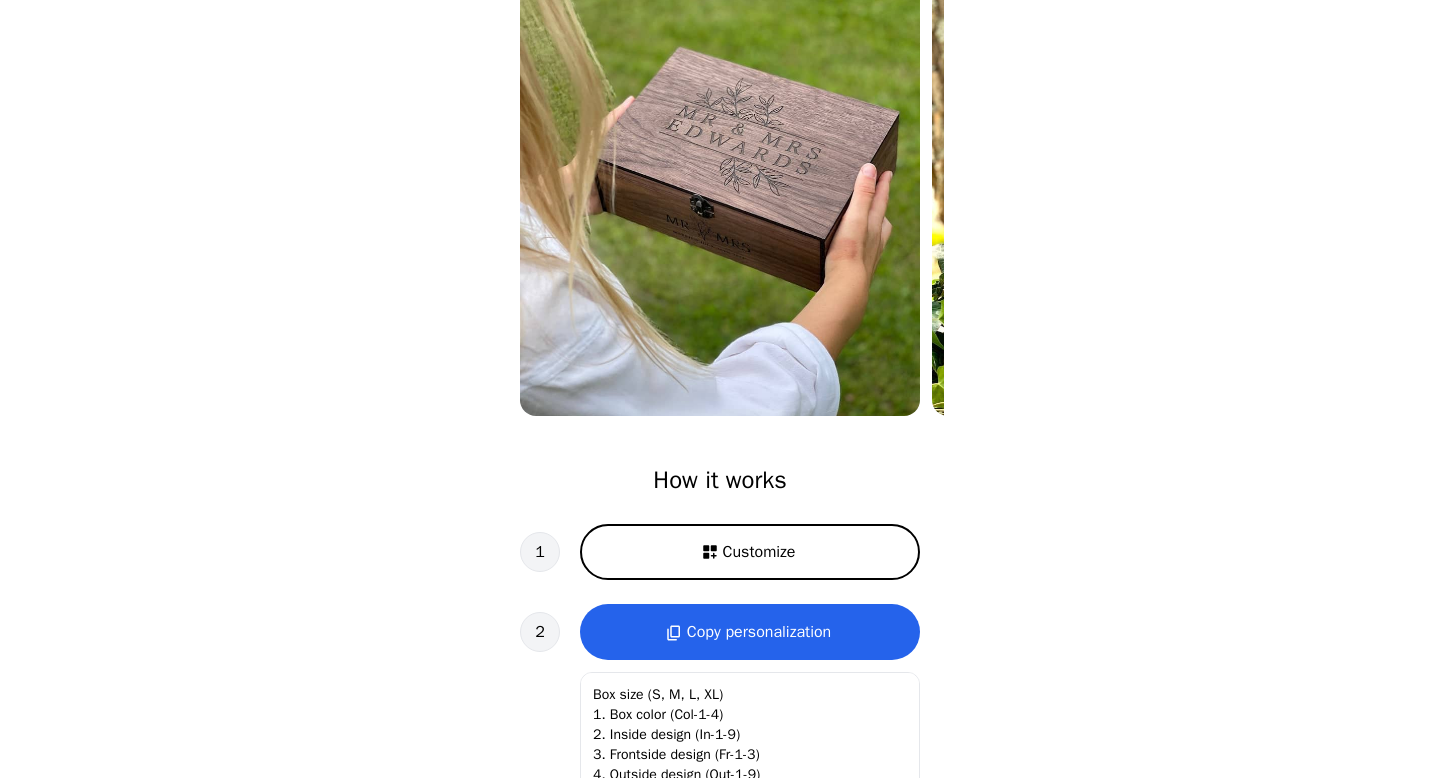 scroll, scrollTop: 247, scrollLeft: 0, axis: vertical 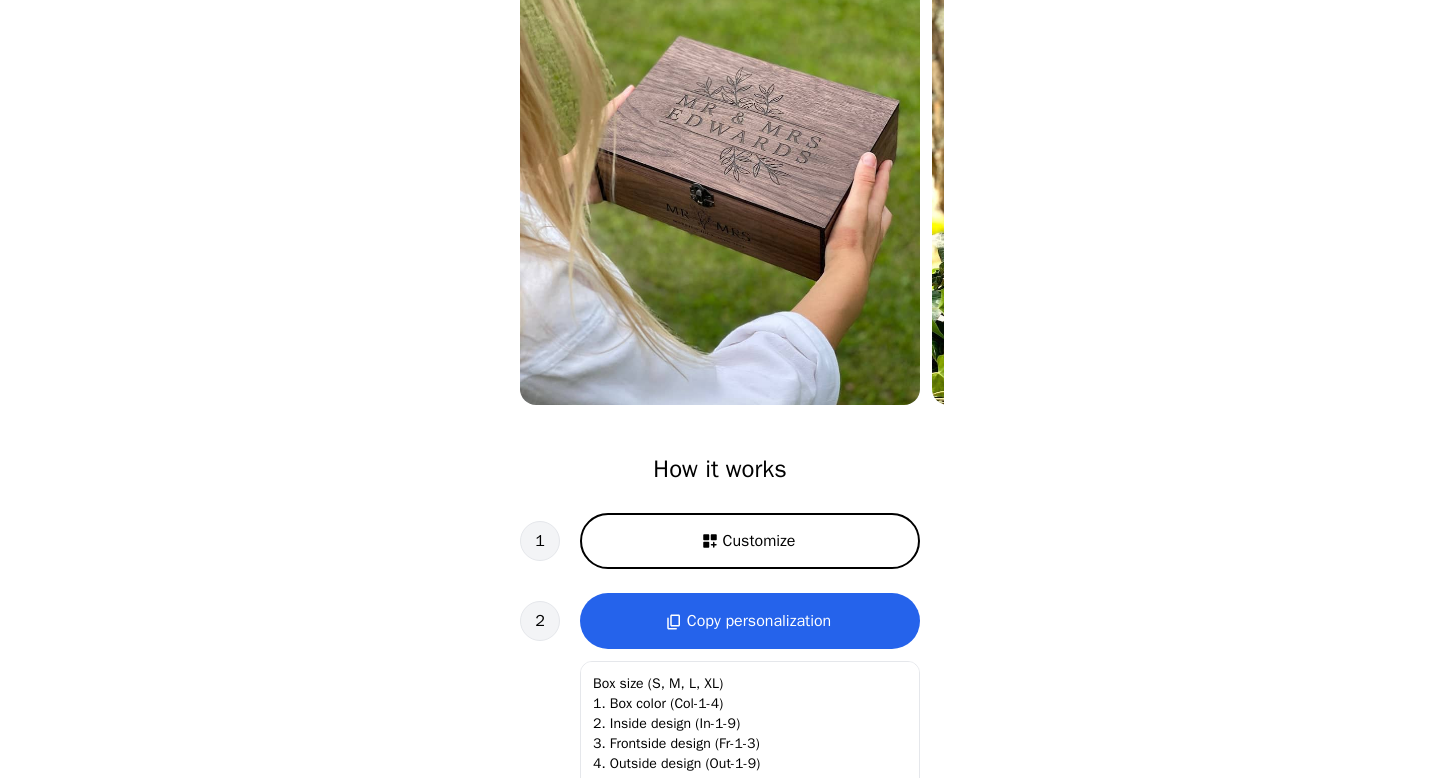click on "Customize" at bounding box center [750, 541] 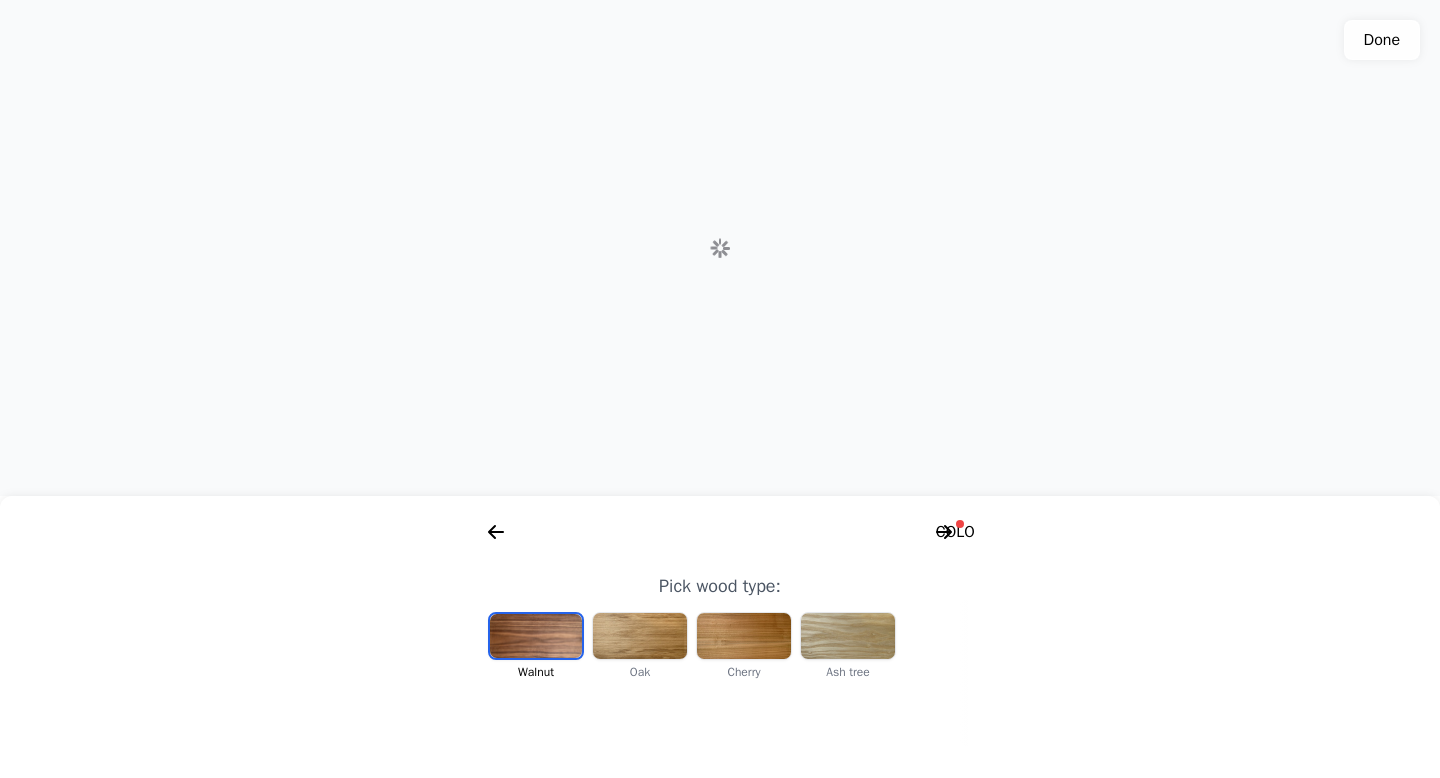 scroll, scrollTop: 0, scrollLeft: 256, axis: horizontal 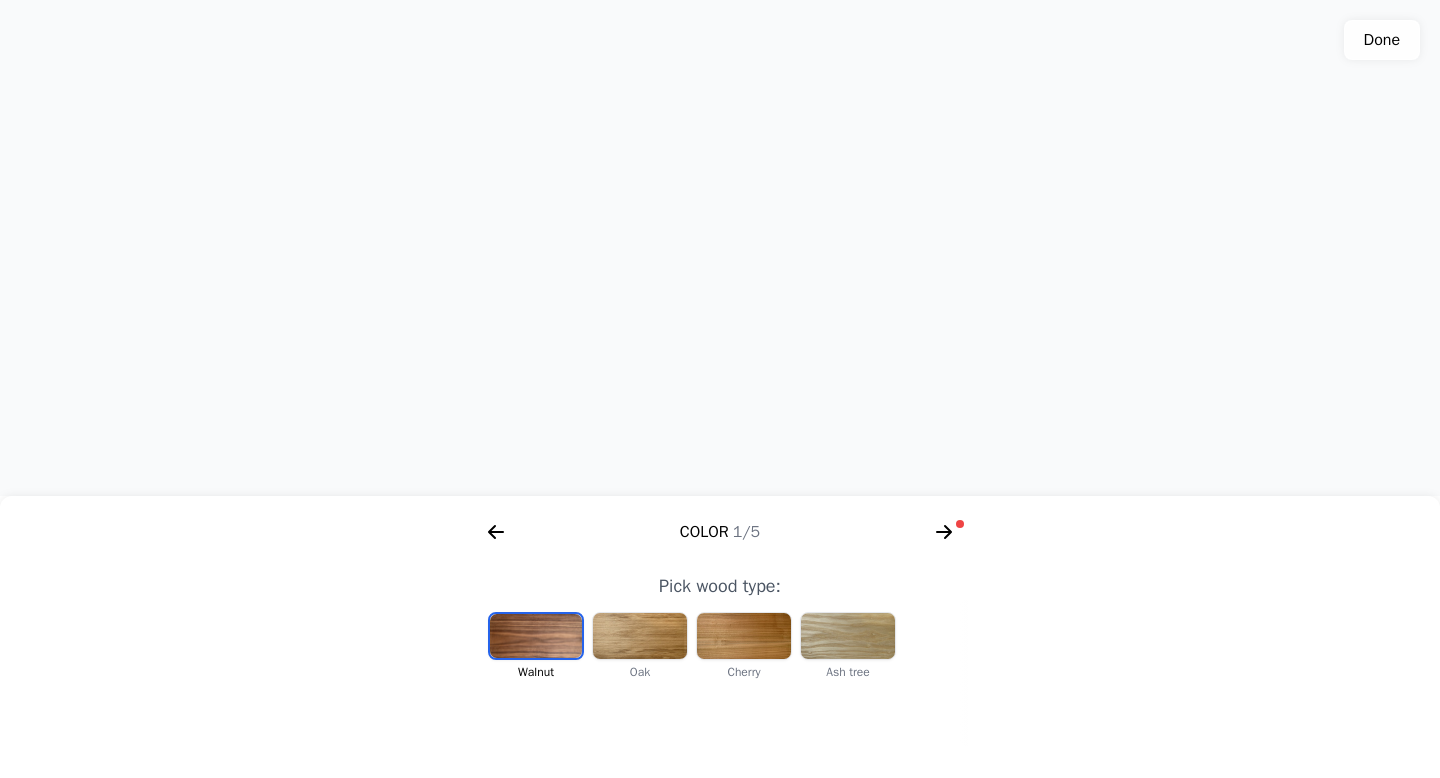 drag, startPoint x: 876, startPoint y: 381, endPoint x: 879, endPoint y: 550, distance: 169.02663 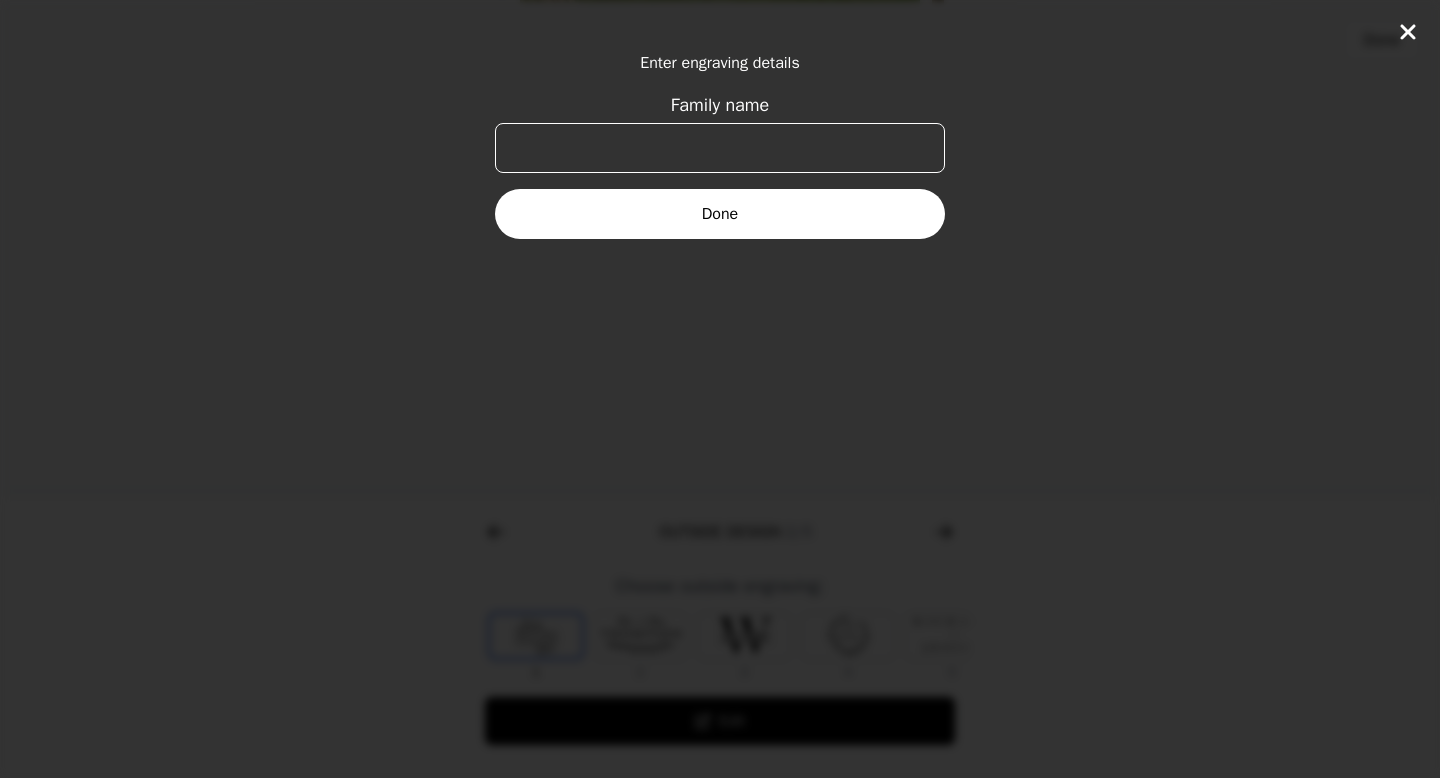 scroll, scrollTop: 0, scrollLeft: 768, axis: horizontal 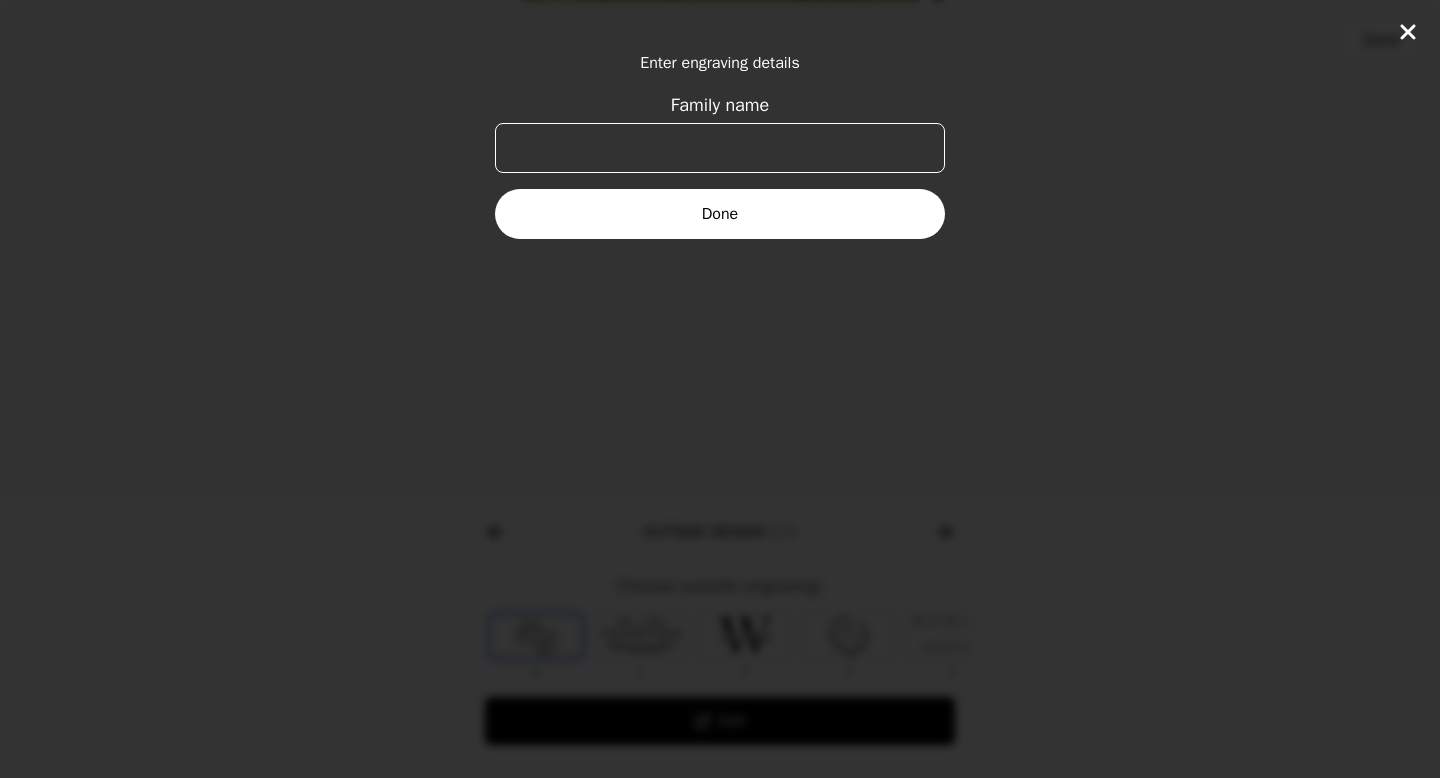 click on "Family name" at bounding box center [720, 148] 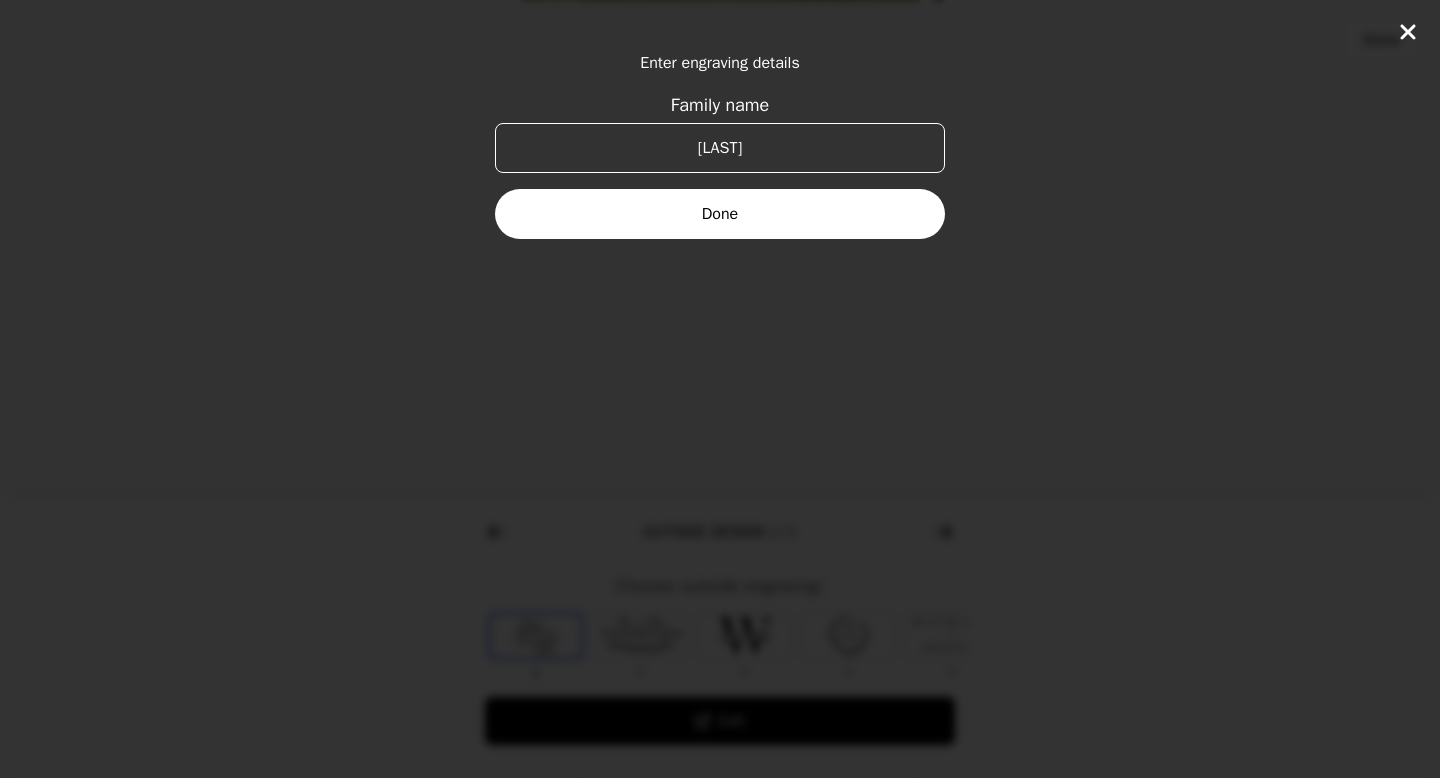 type on "[LAST]" 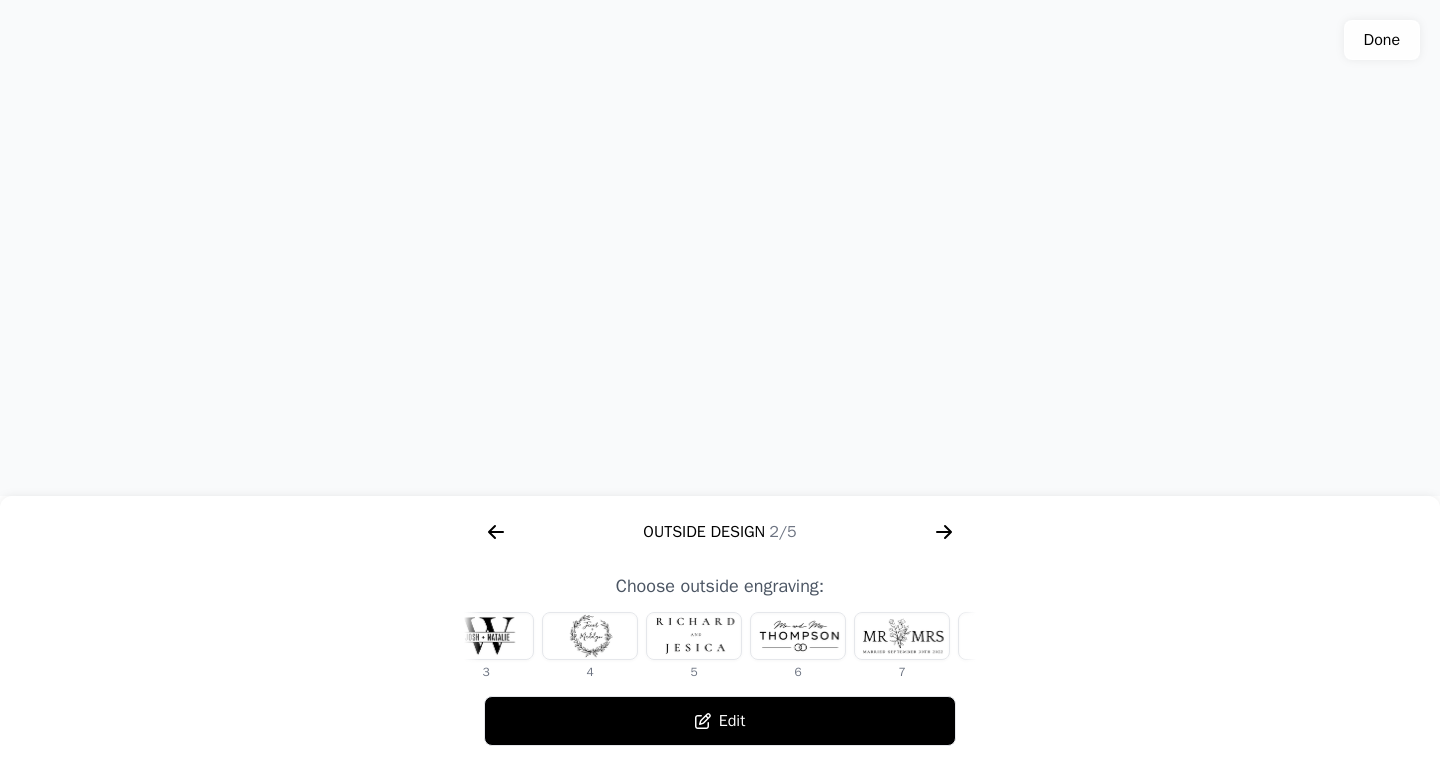 scroll, scrollTop: 0, scrollLeft: 372, axis: horizontal 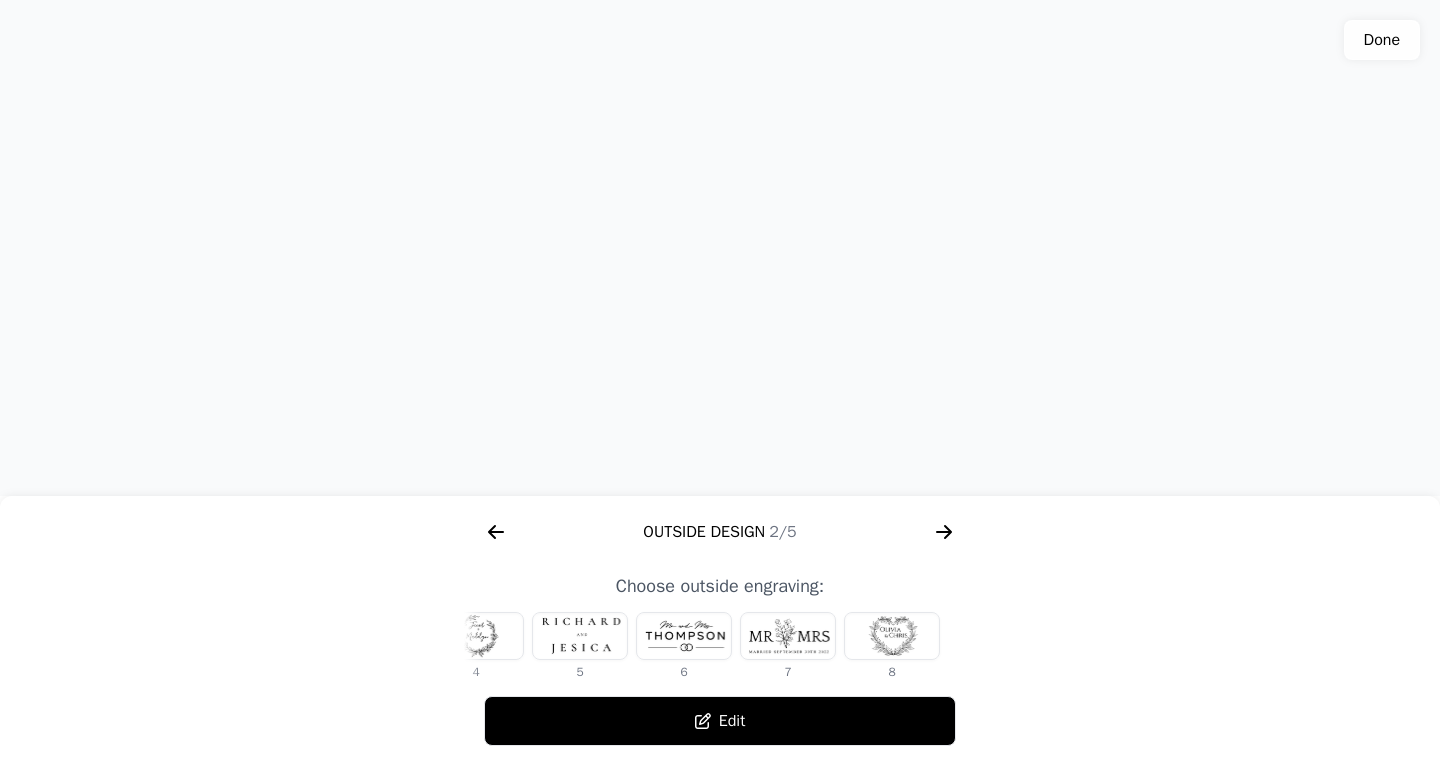 click at bounding box center (684, 636) 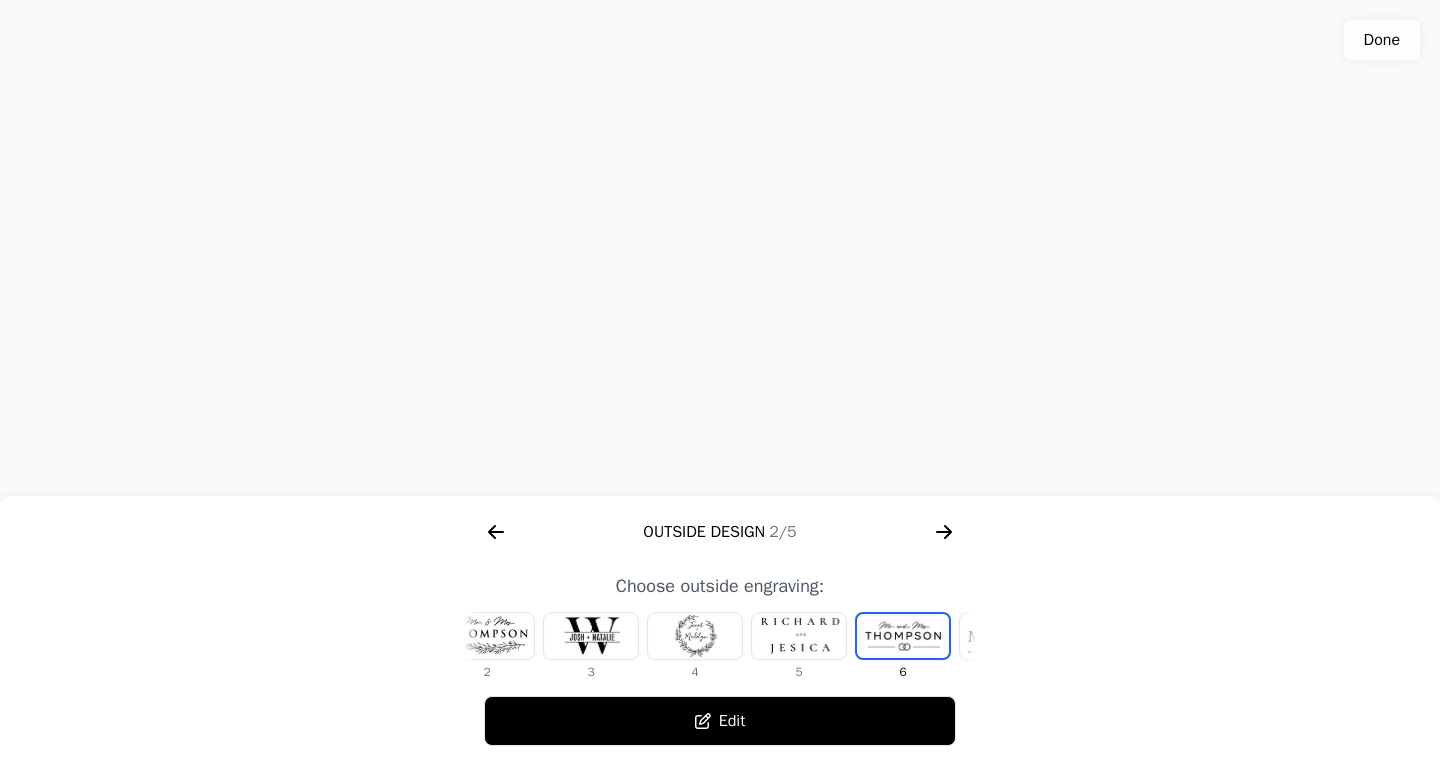 scroll, scrollTop: 0, scrollLeft: 372, axis: horizontal 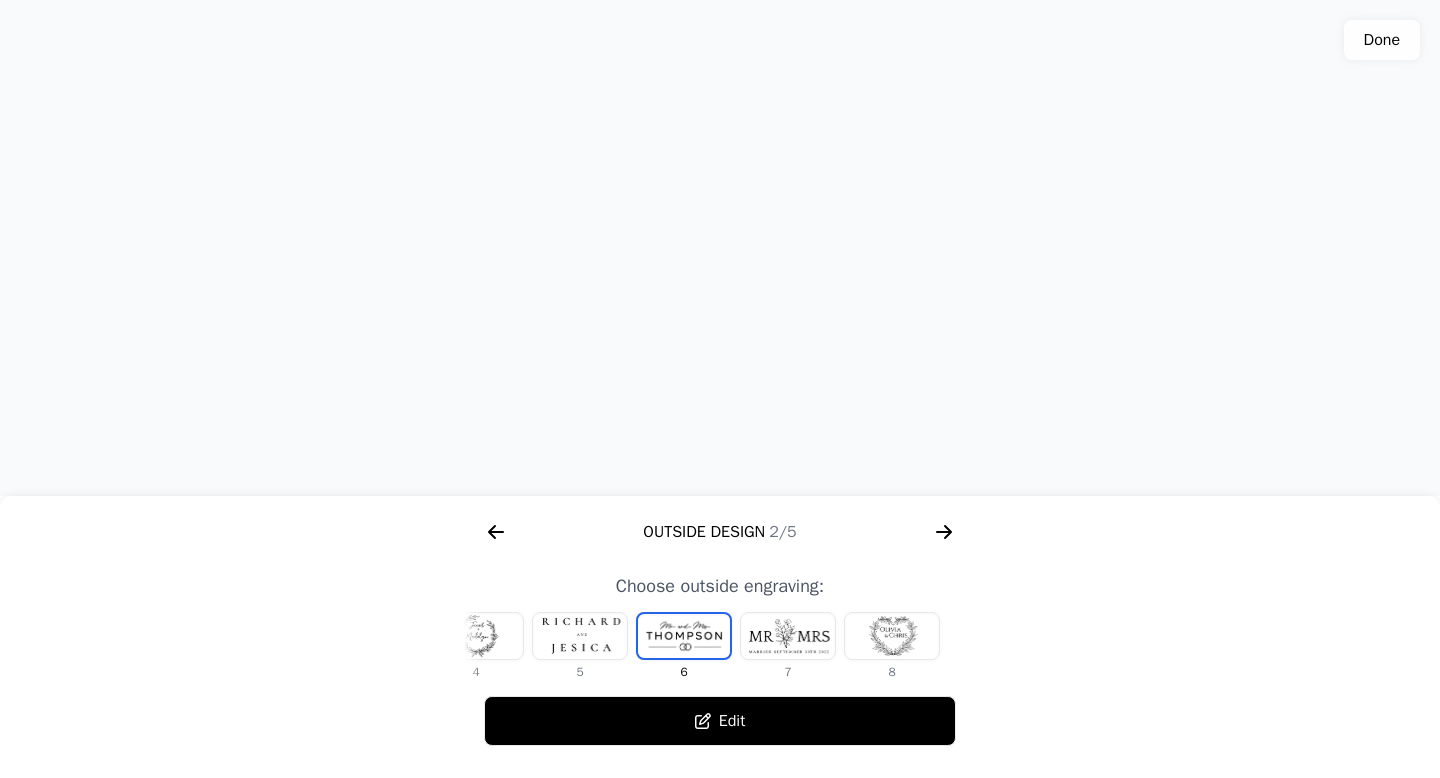 click 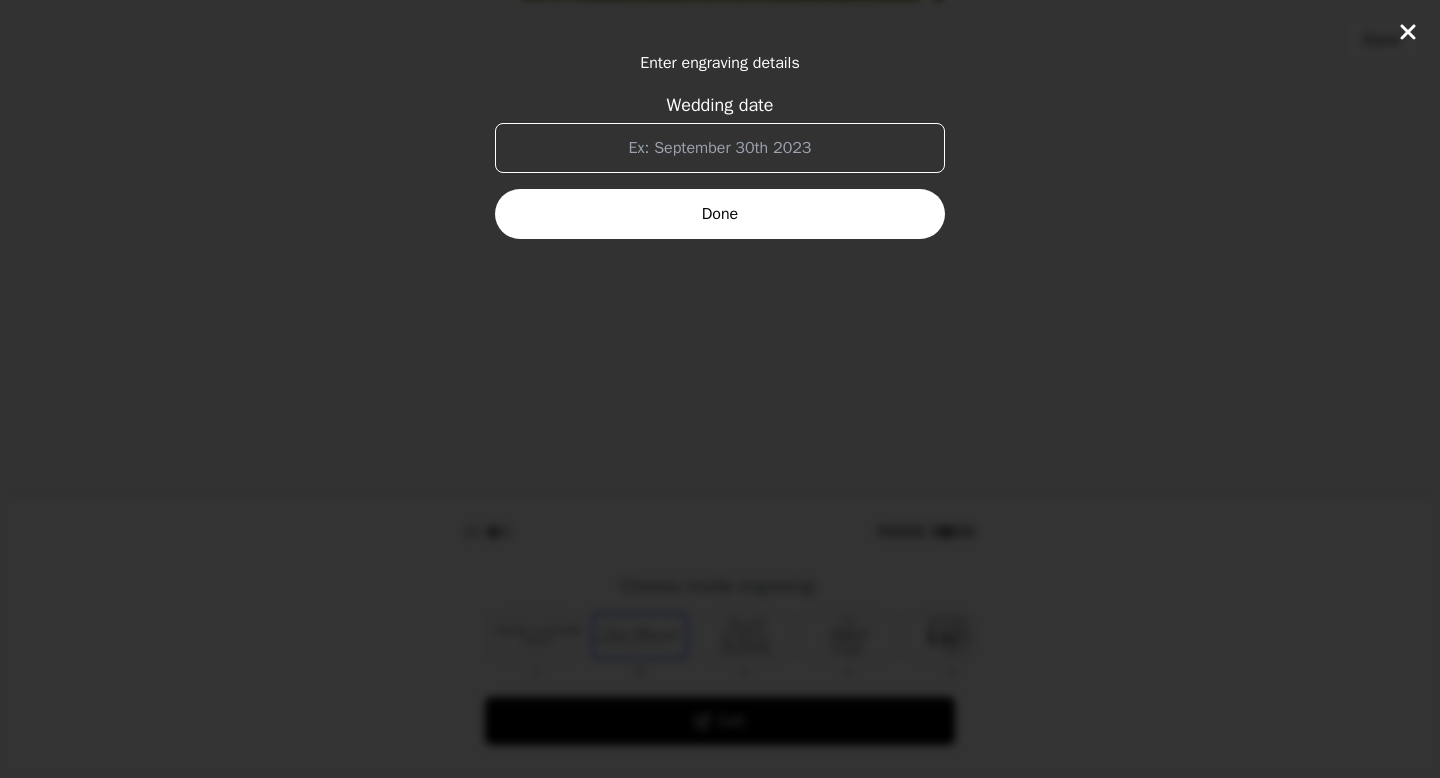 scroll, scrollTop: 0, scrollLeft: 1280, axis: horizontal 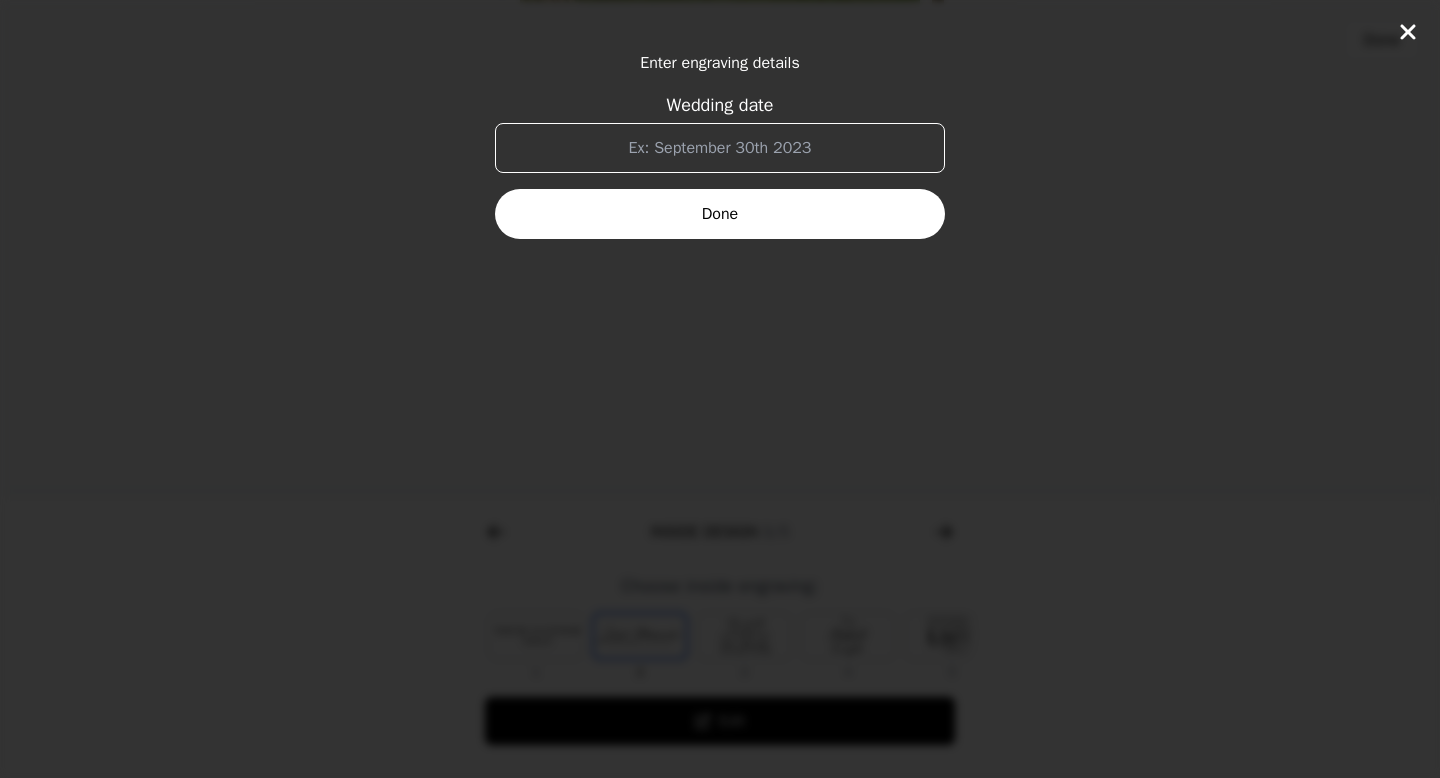 click on "Wedding date" at bounding box center [720, 148] 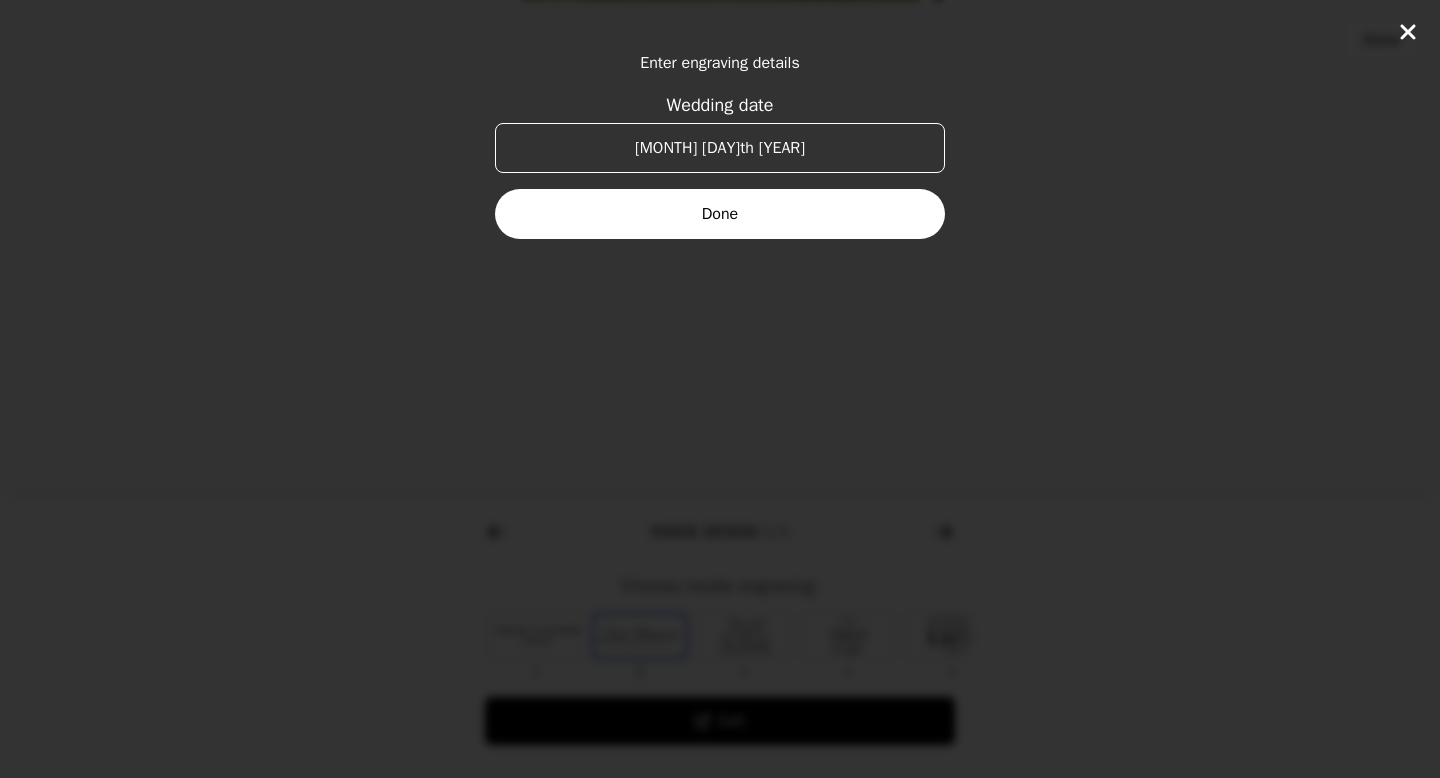type on "[MONTH] [DAY]th [YEAR]" 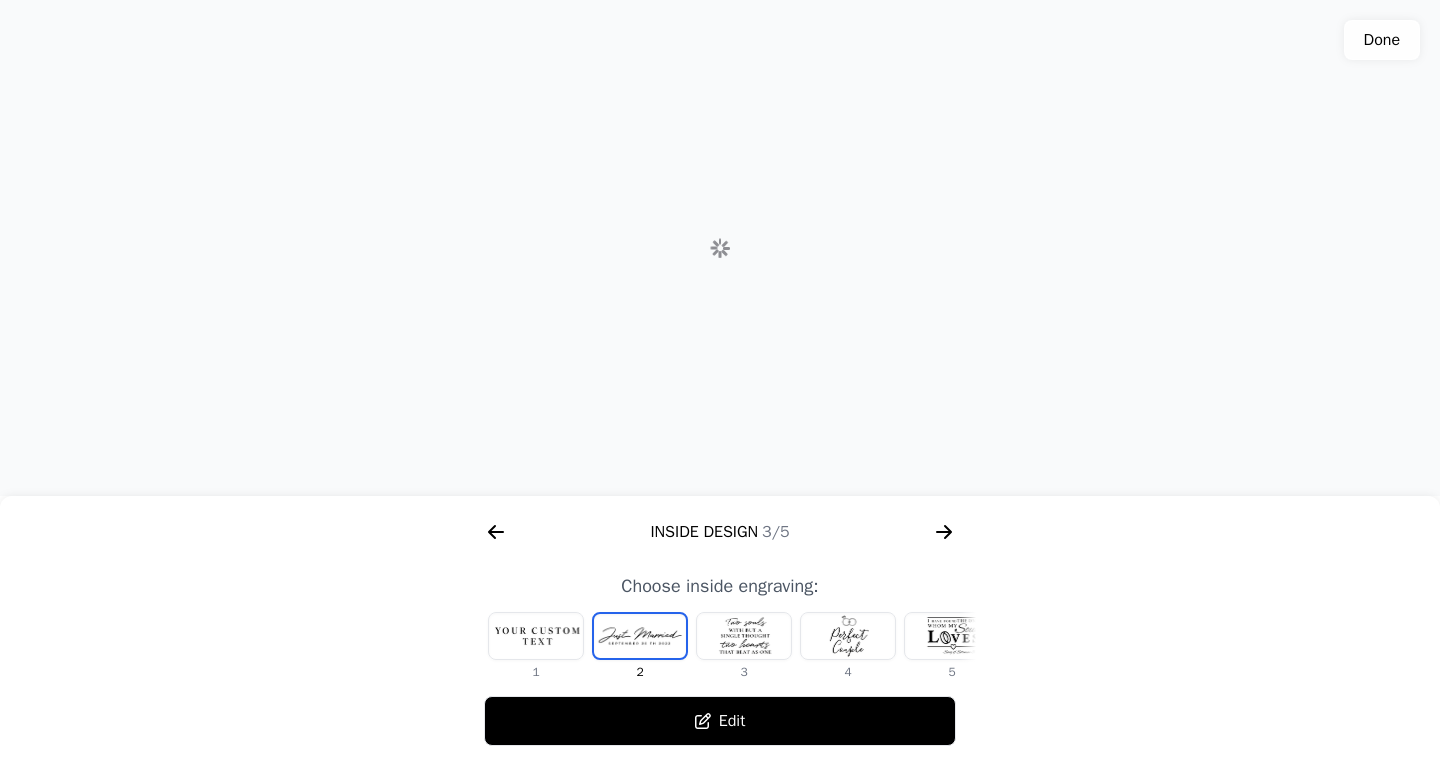 scroll, scrollTop: 249, scrollLeft: 0, axis: vertical 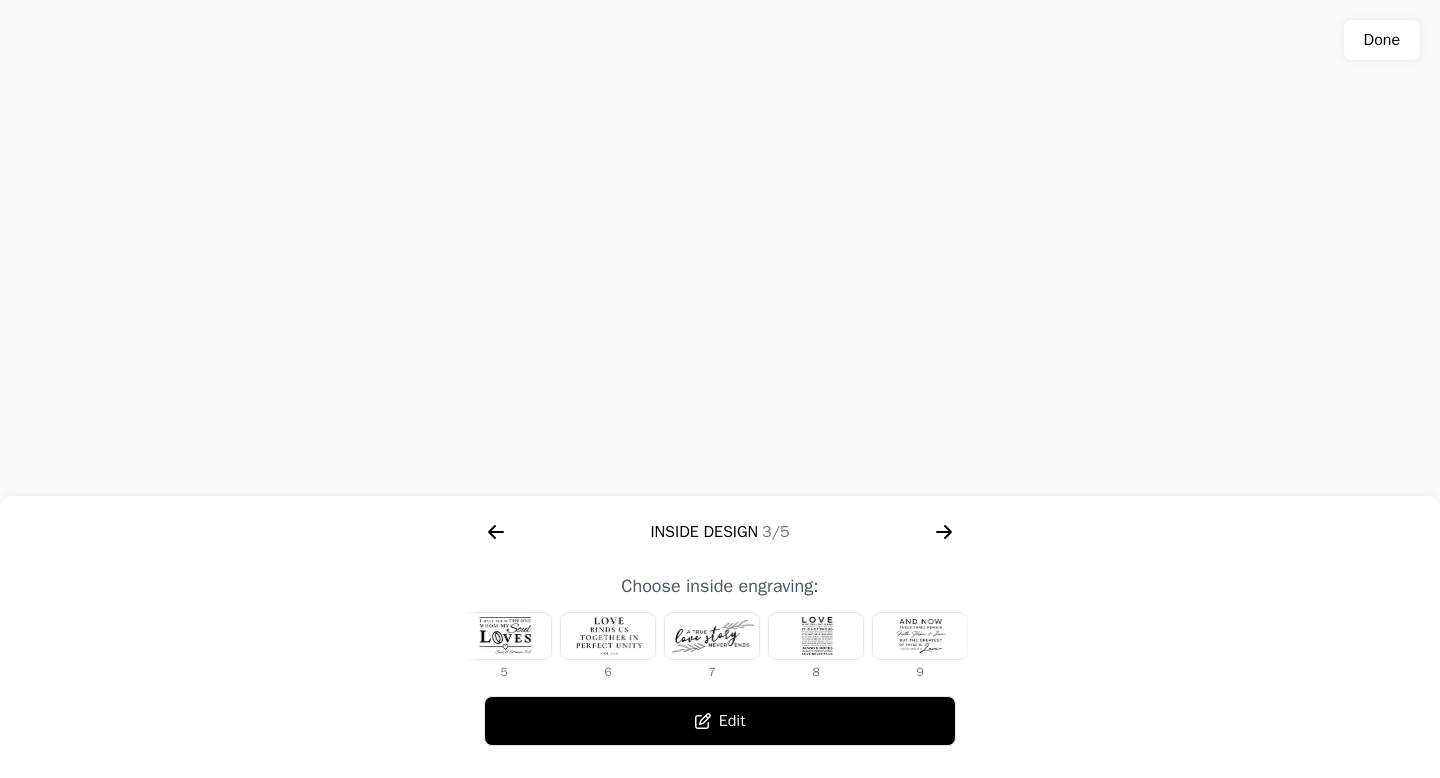 click at bounding box center [712, 636] 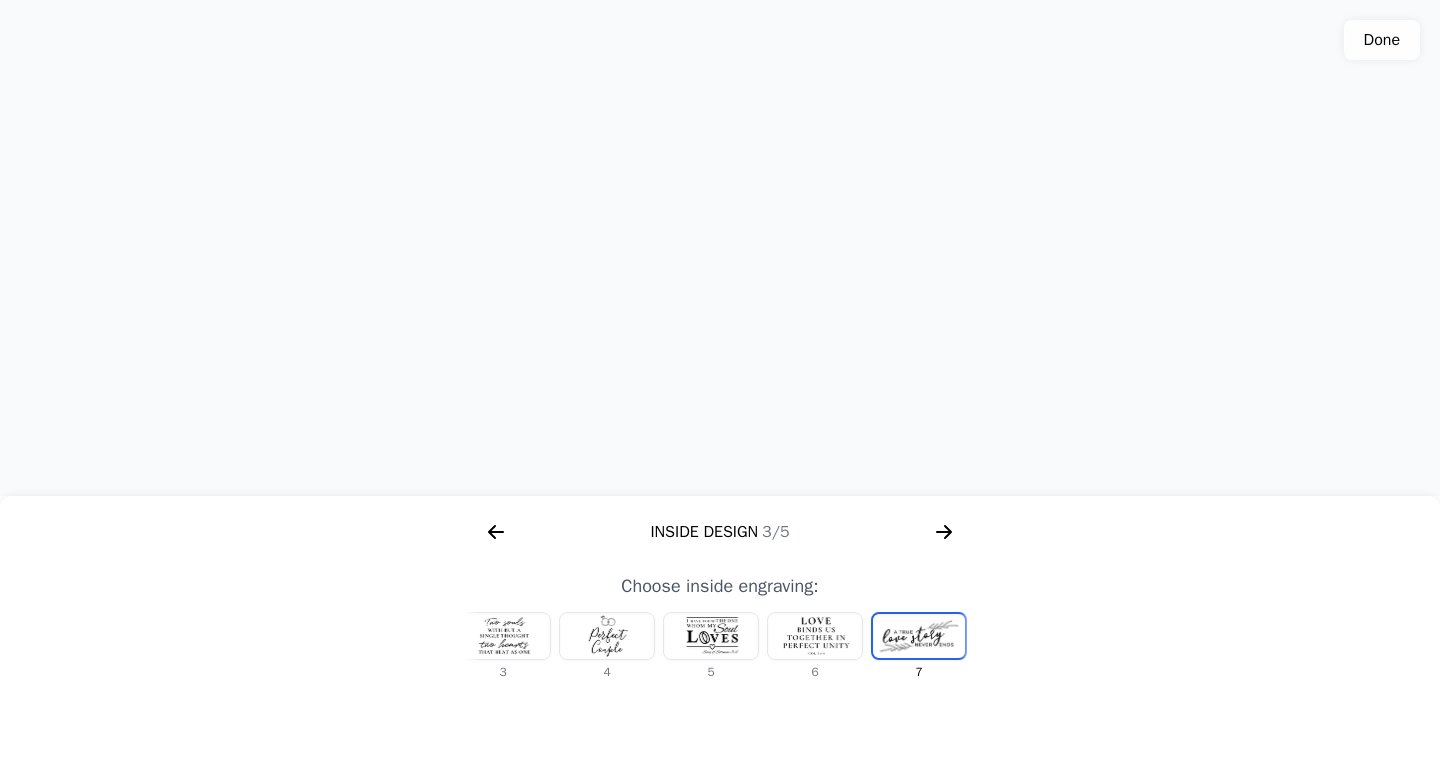 scroll, scrollTop: 0, scrollLeft: 0, axis: both 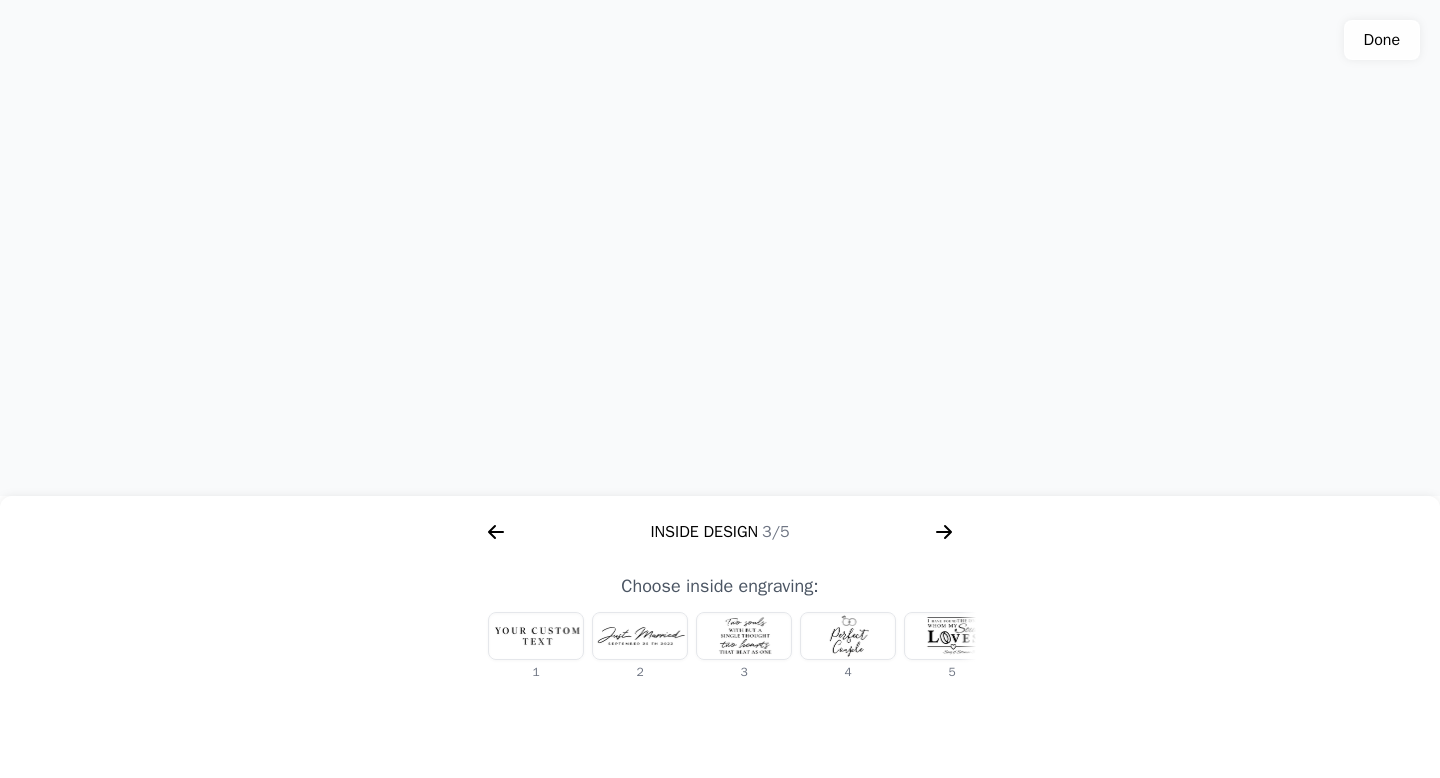 click at bounding box center (640, 636) 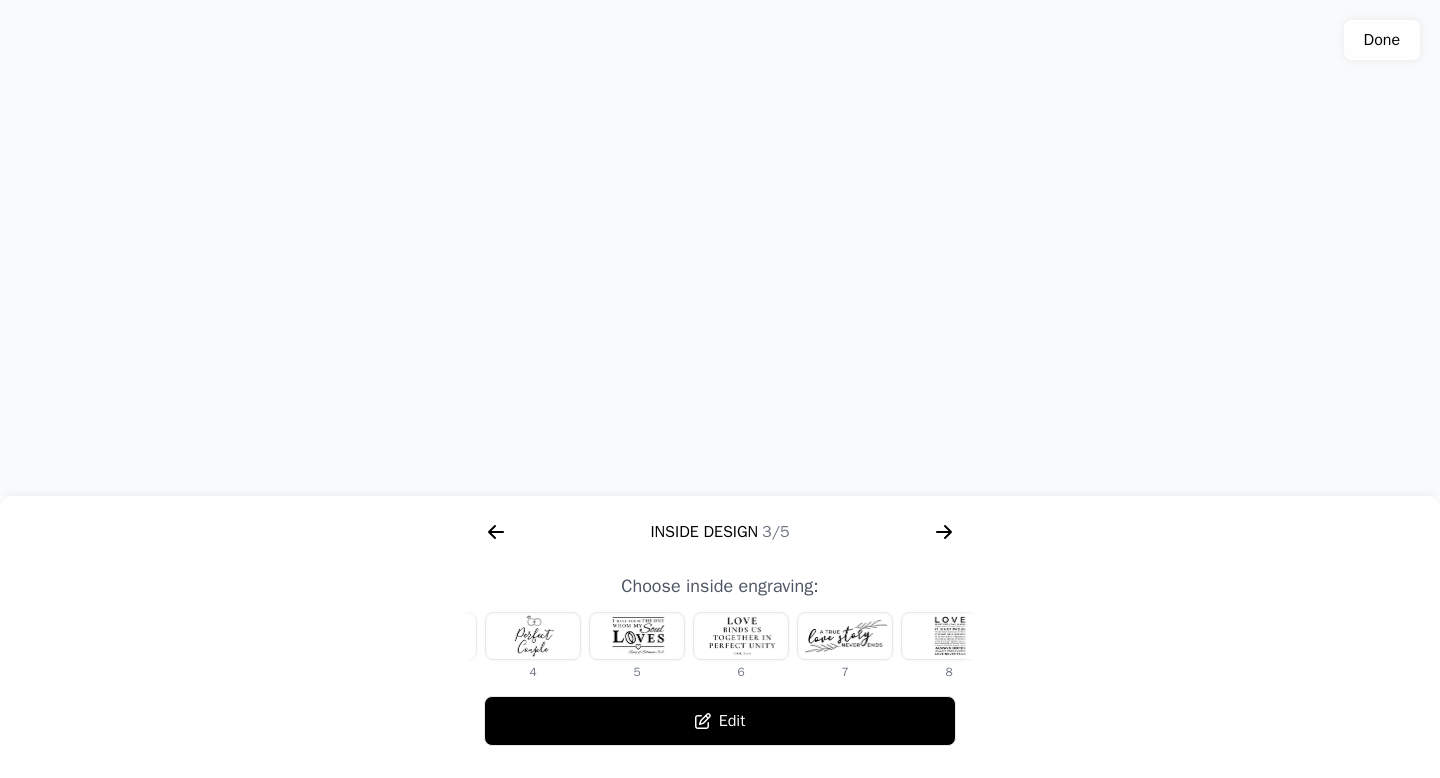 scroll, scrollTop: 0, scrollLeft: 319, axis: horizontal 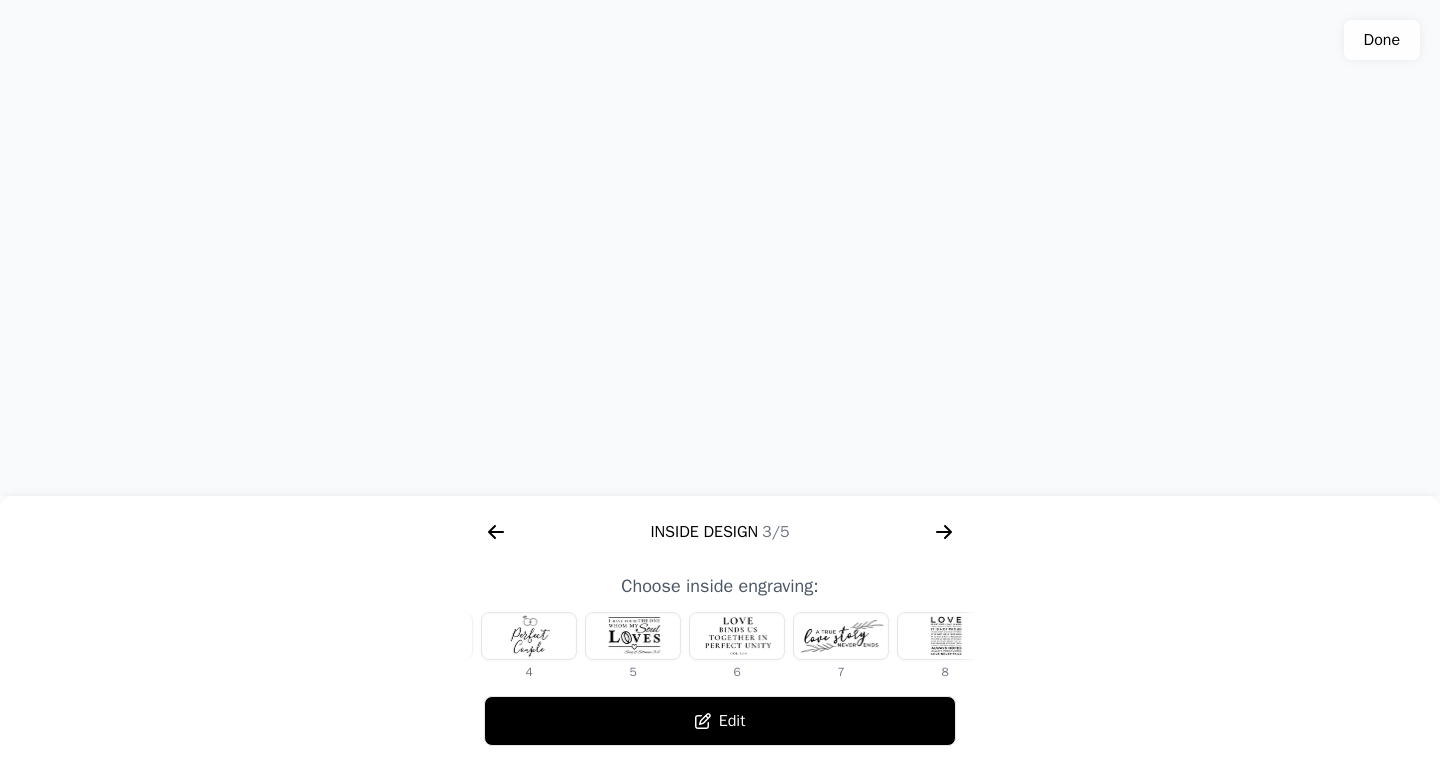 click at bounding box center (841, 636) 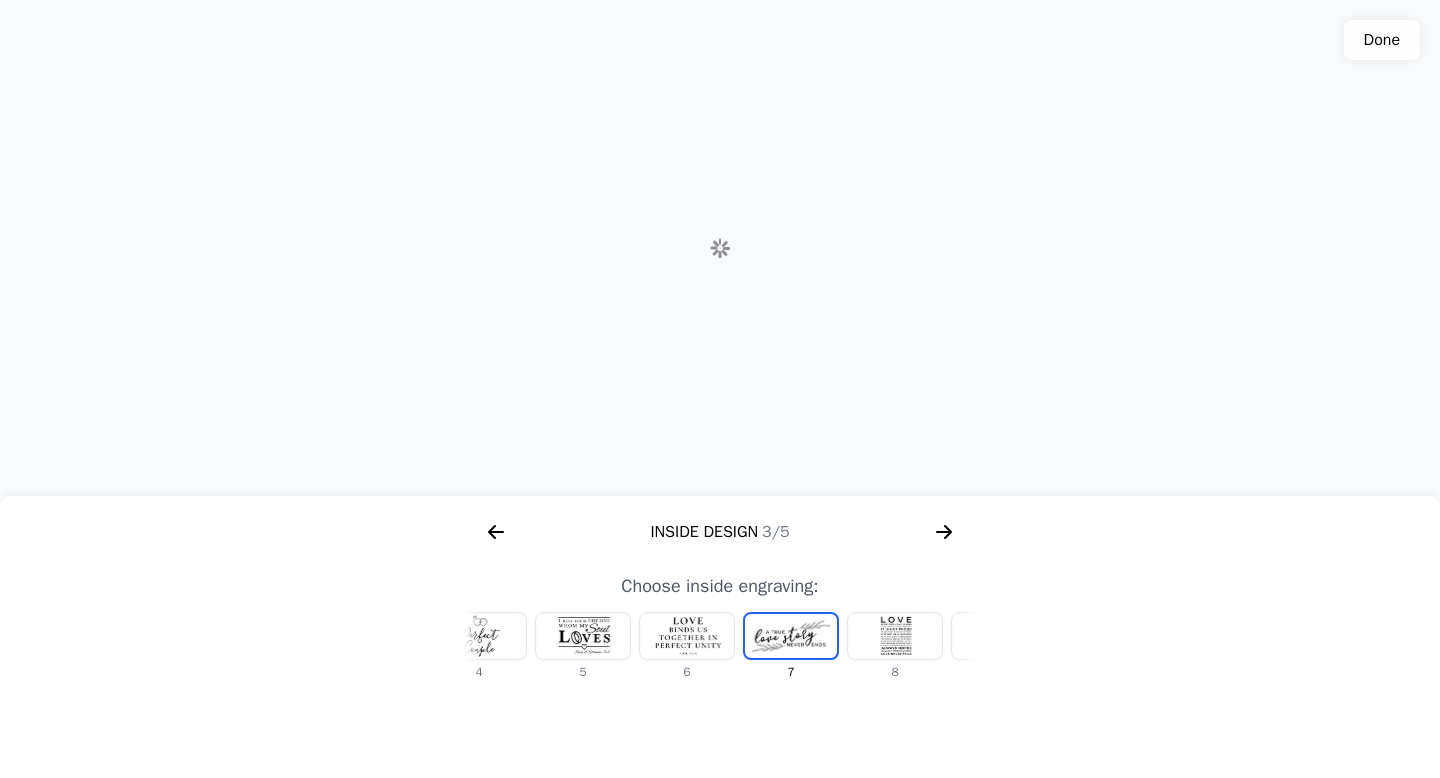 scroll, scrollTop: 0, scrollLeft: 440, axis: horizontal 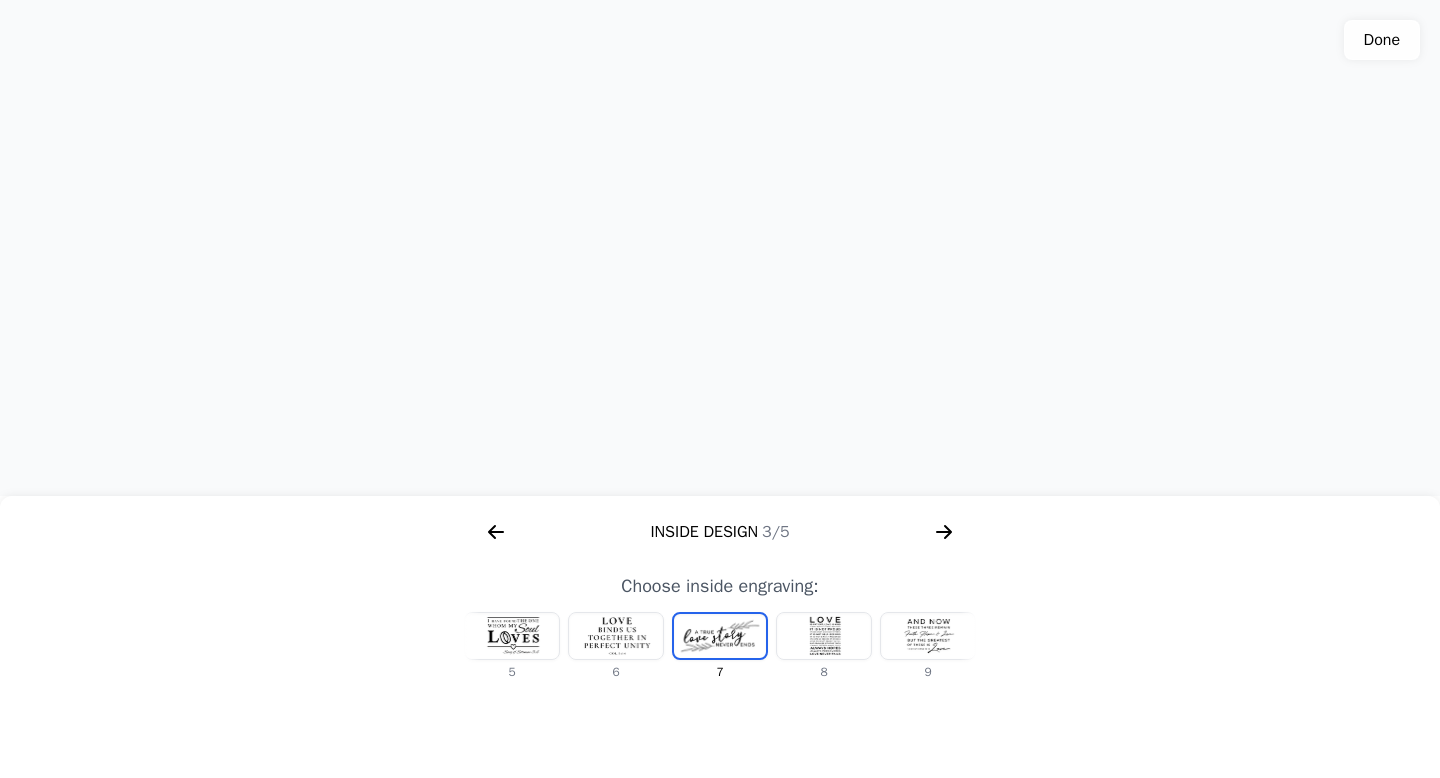click 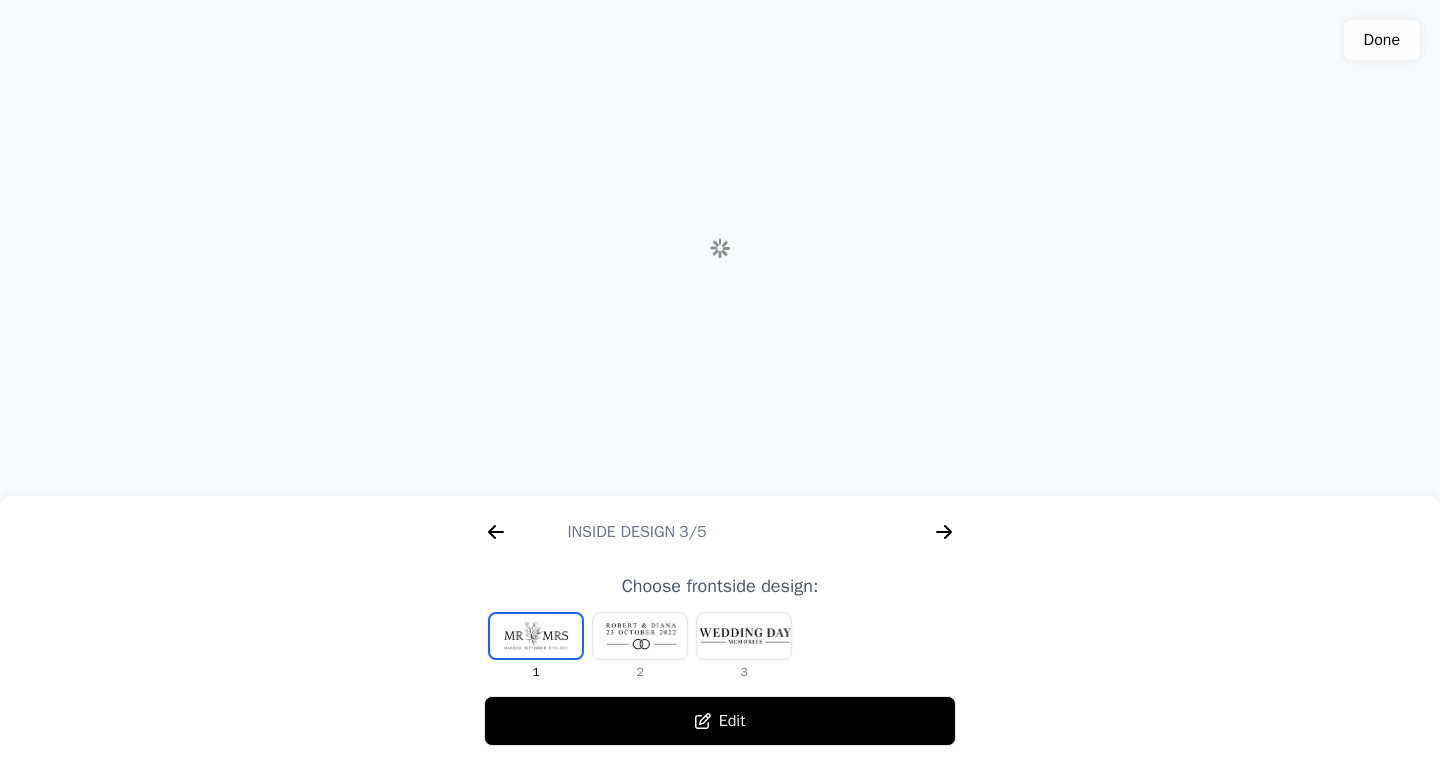 scroll, scrollTop: 0, scrollLeft: 1792, axis: horizontal 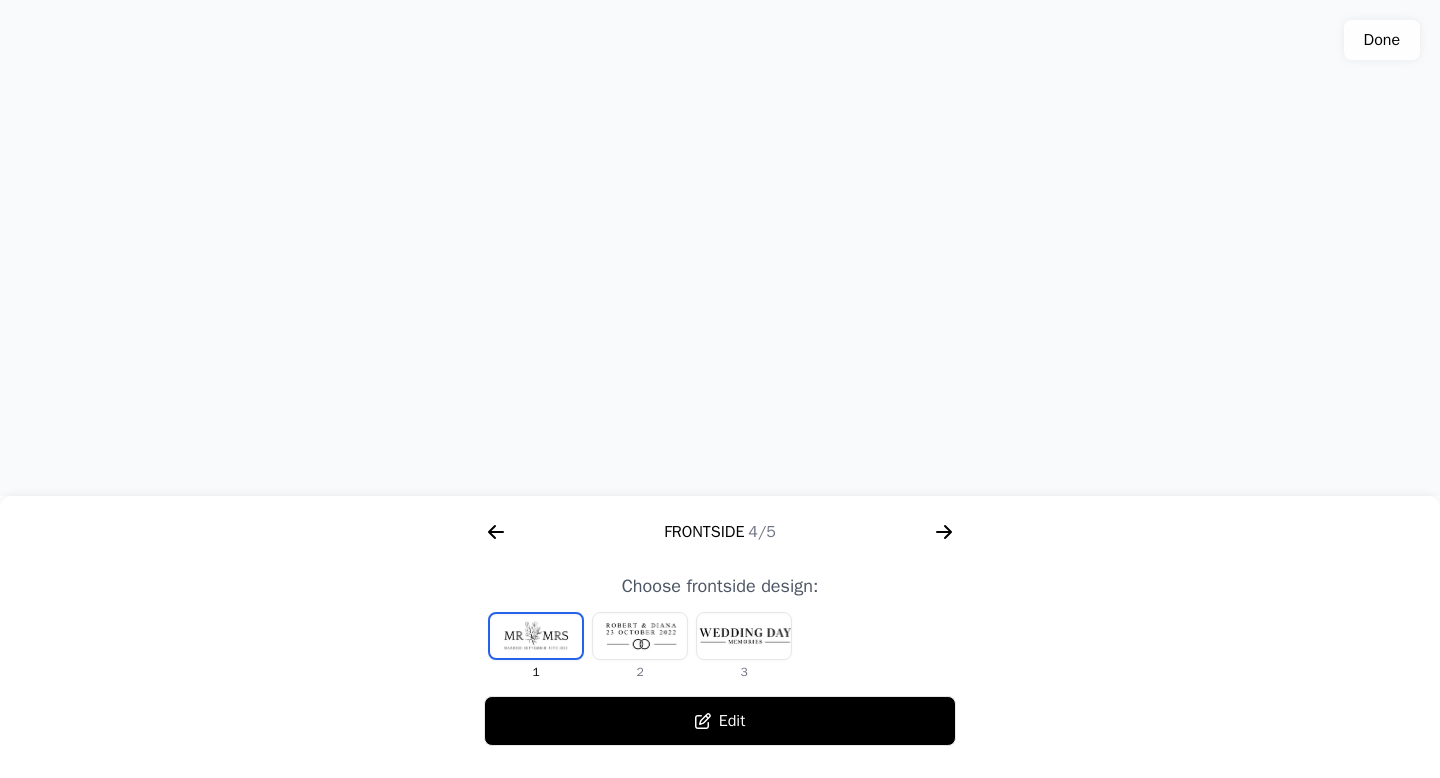 click at bounding box center (640, 636) 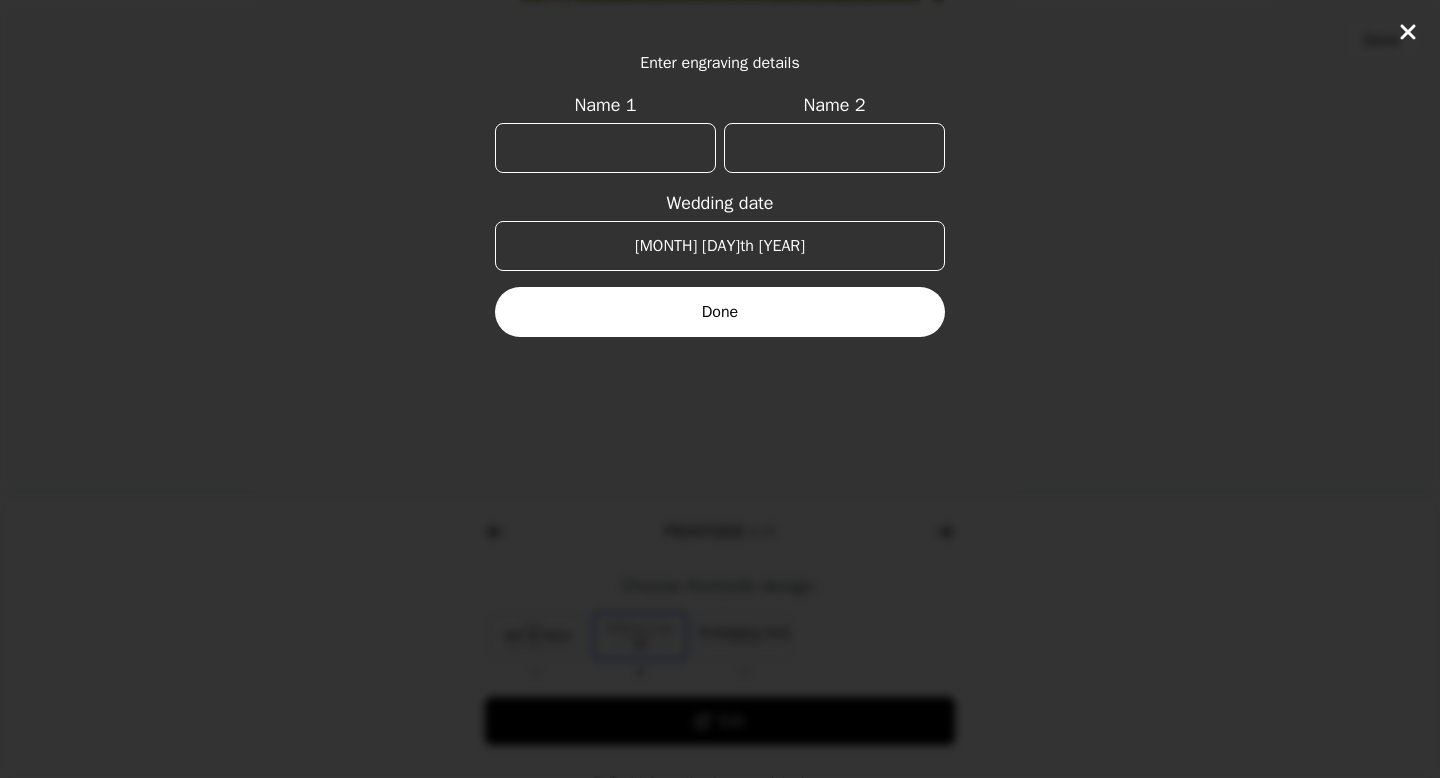 click on "Name 1" at bounding box center [605, 148] 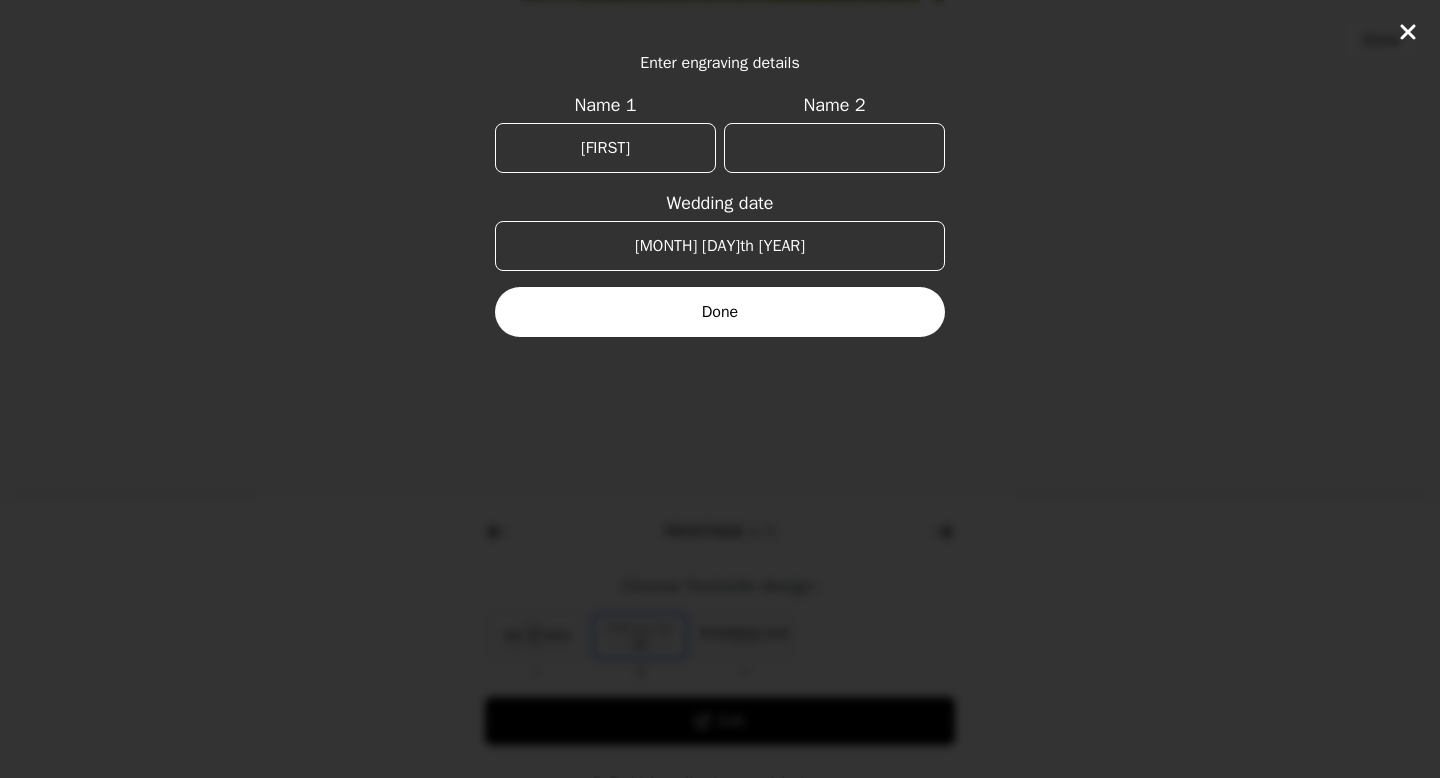 click on "[FIRST]" at bounding box center [605, 148] 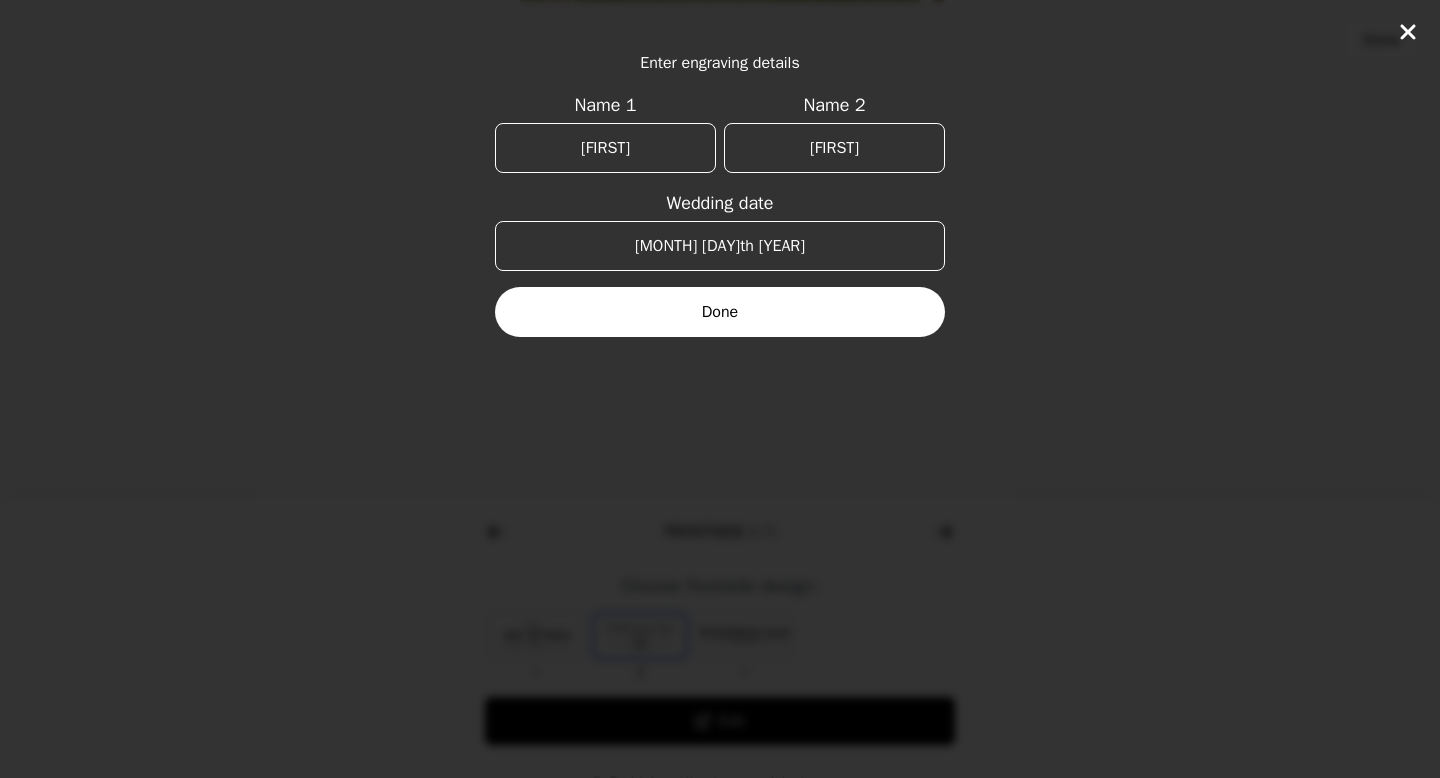 type on "[FIRST]" 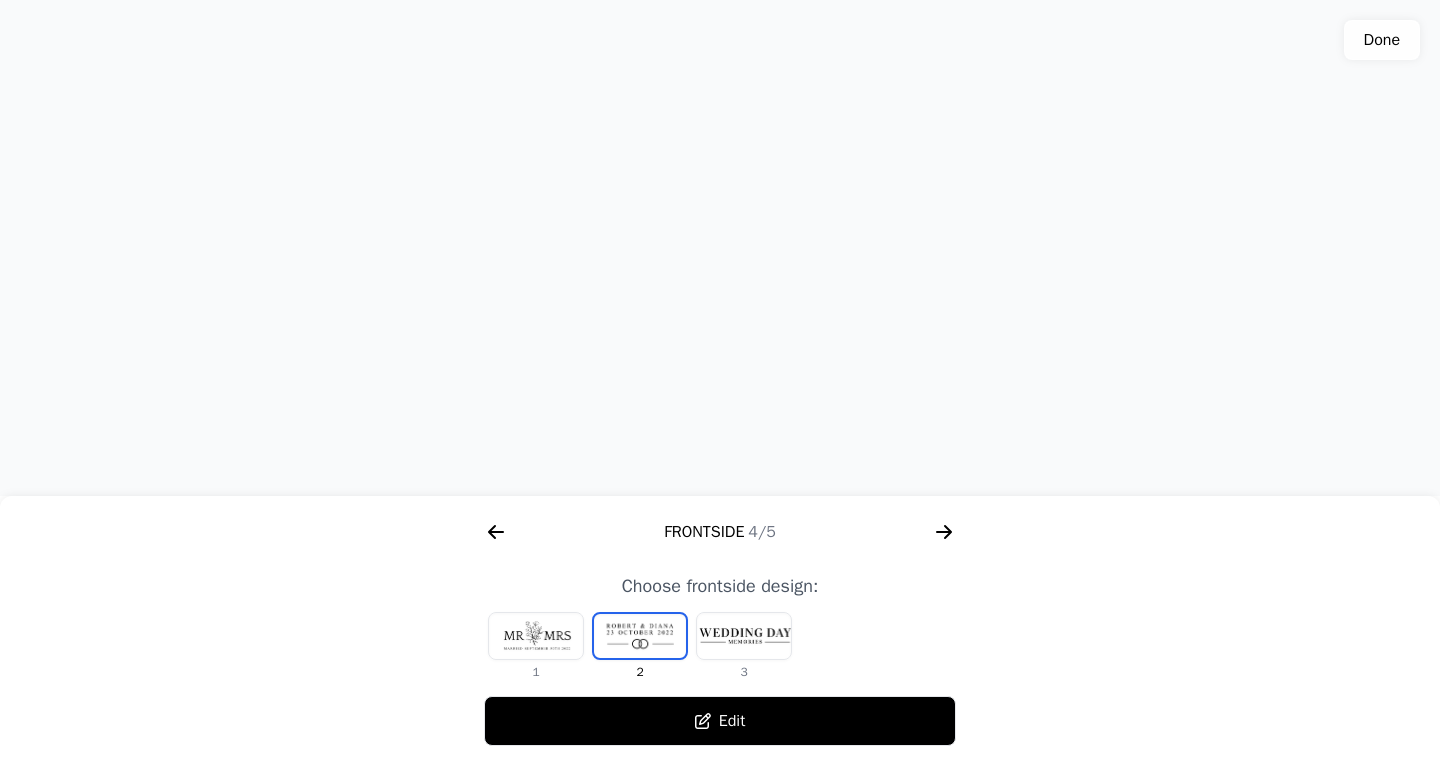 drag, startPoint x: 806, startPoint y: 295, endPoint x: 786, endPoint y: 356, distance: 64.195015 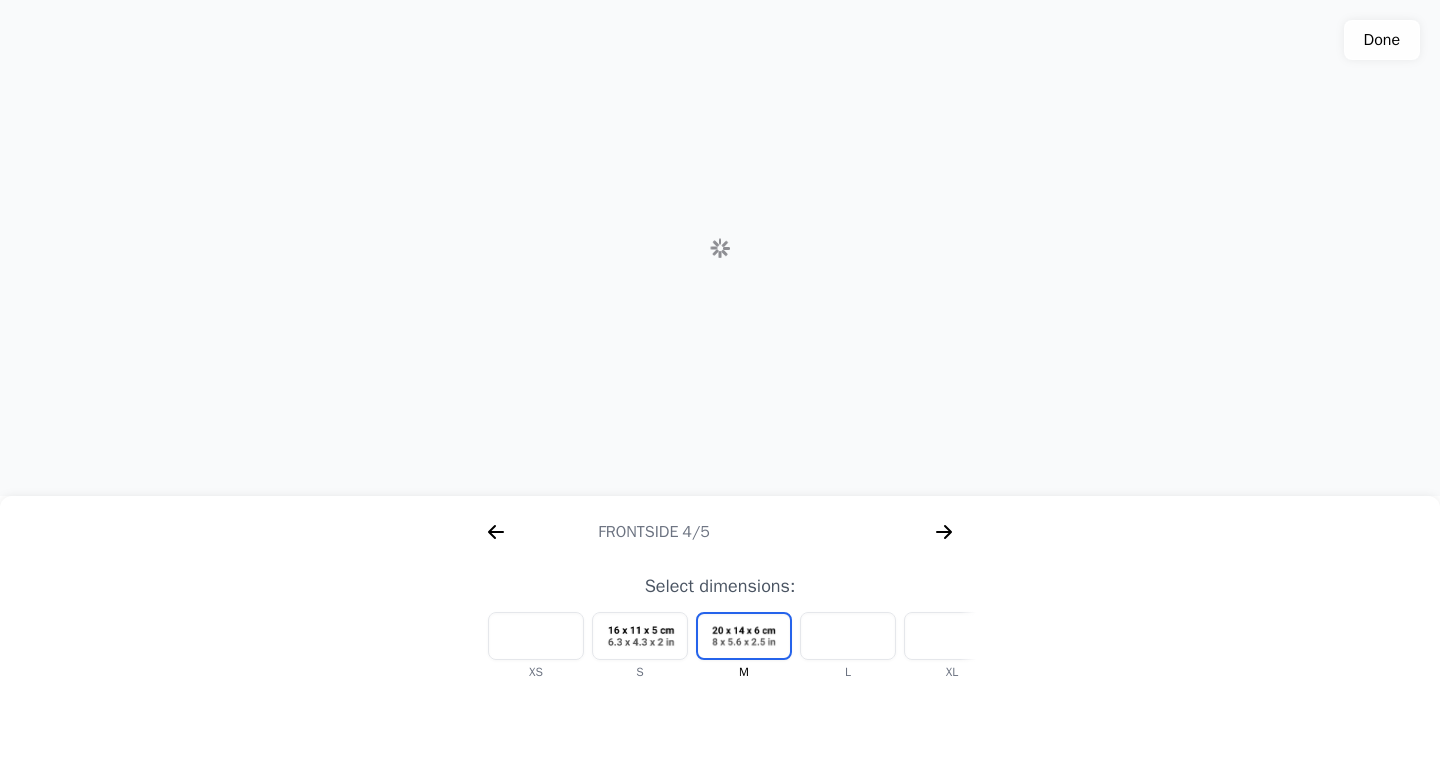 scroll, scrollTop: 0, scrollLeft: 2304, axis: horizontal 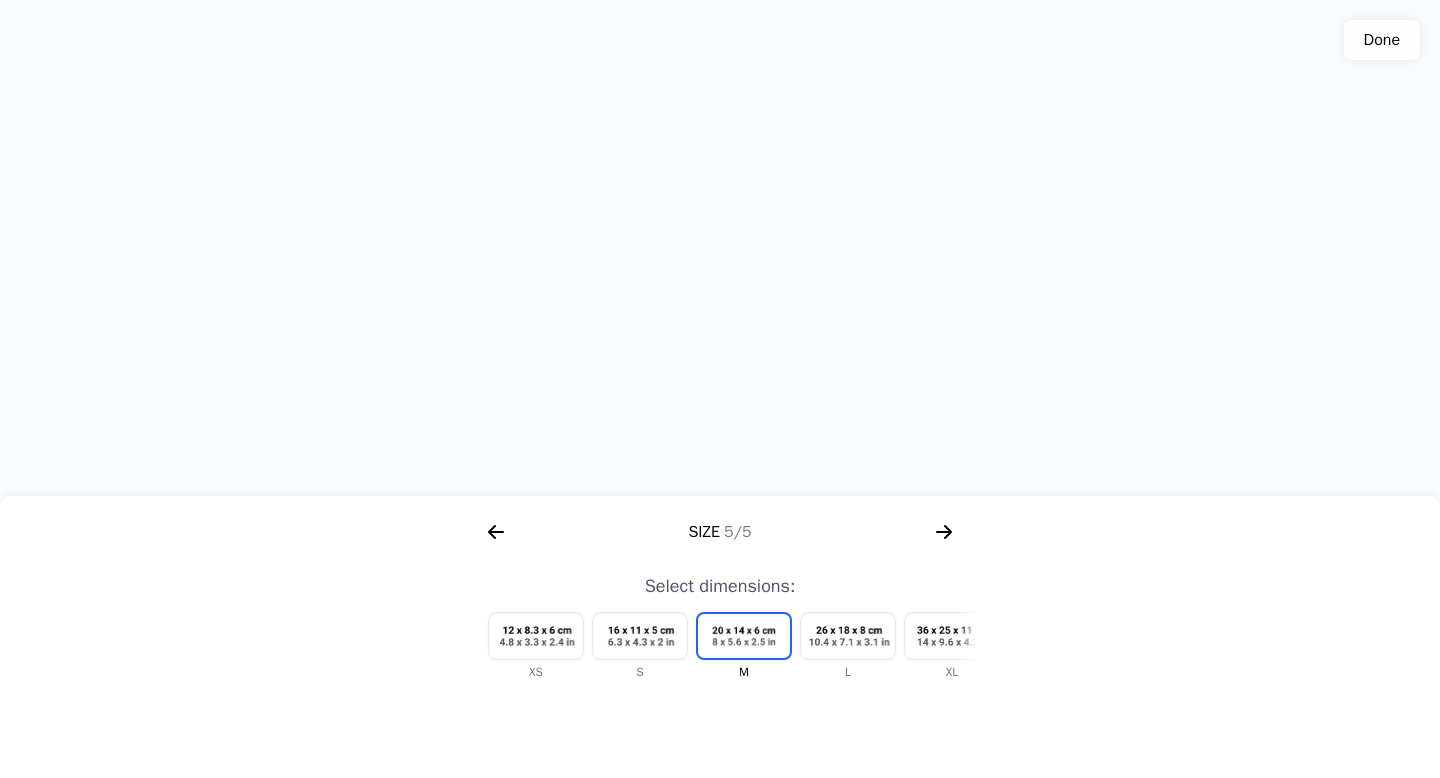 click at bounding box center (848, 636) 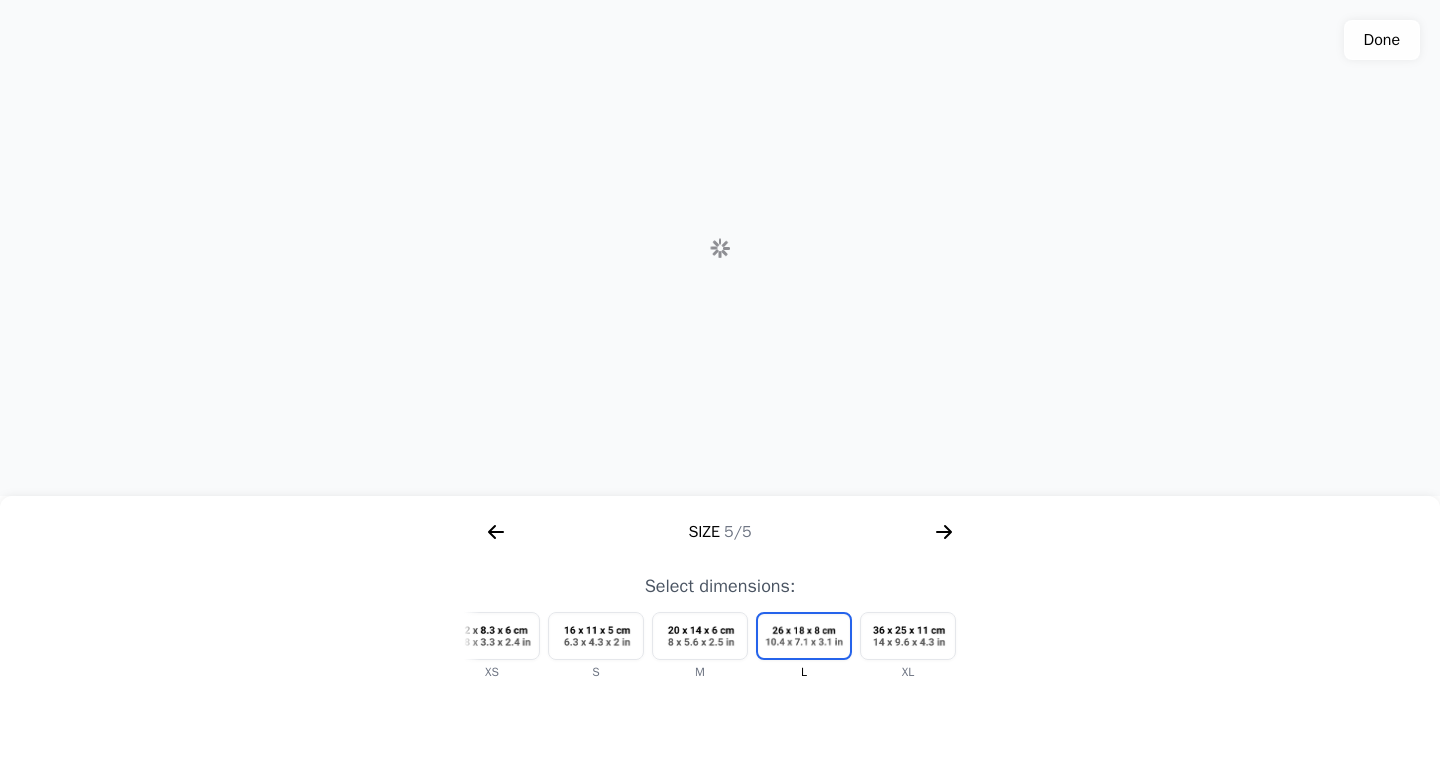 scroll, scrollTop: 0, scrollLeft: 60, axis: horizontal 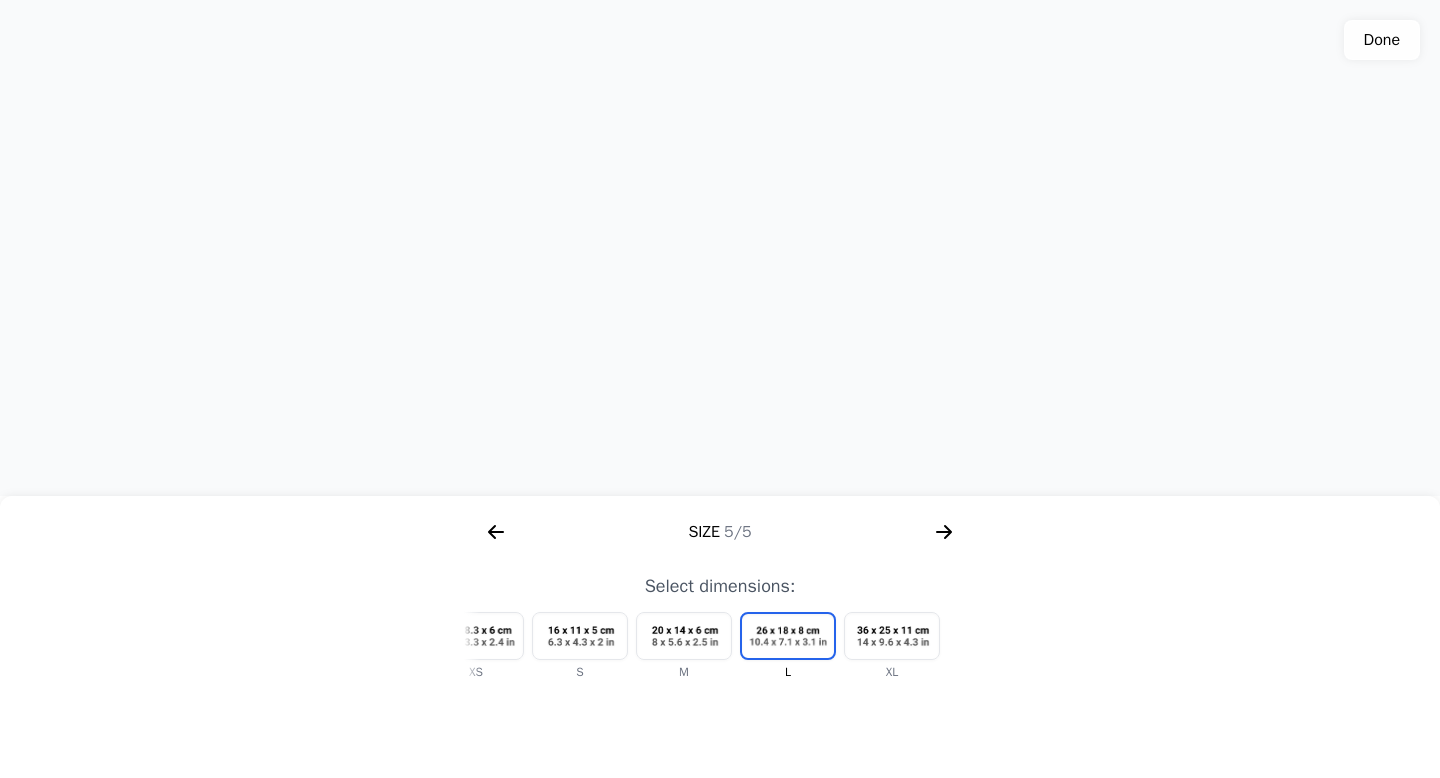 drag, startPoint x: 693, startPoint y: 356, endPoint x: 729, endPoint y: 456, distance: 106.28264 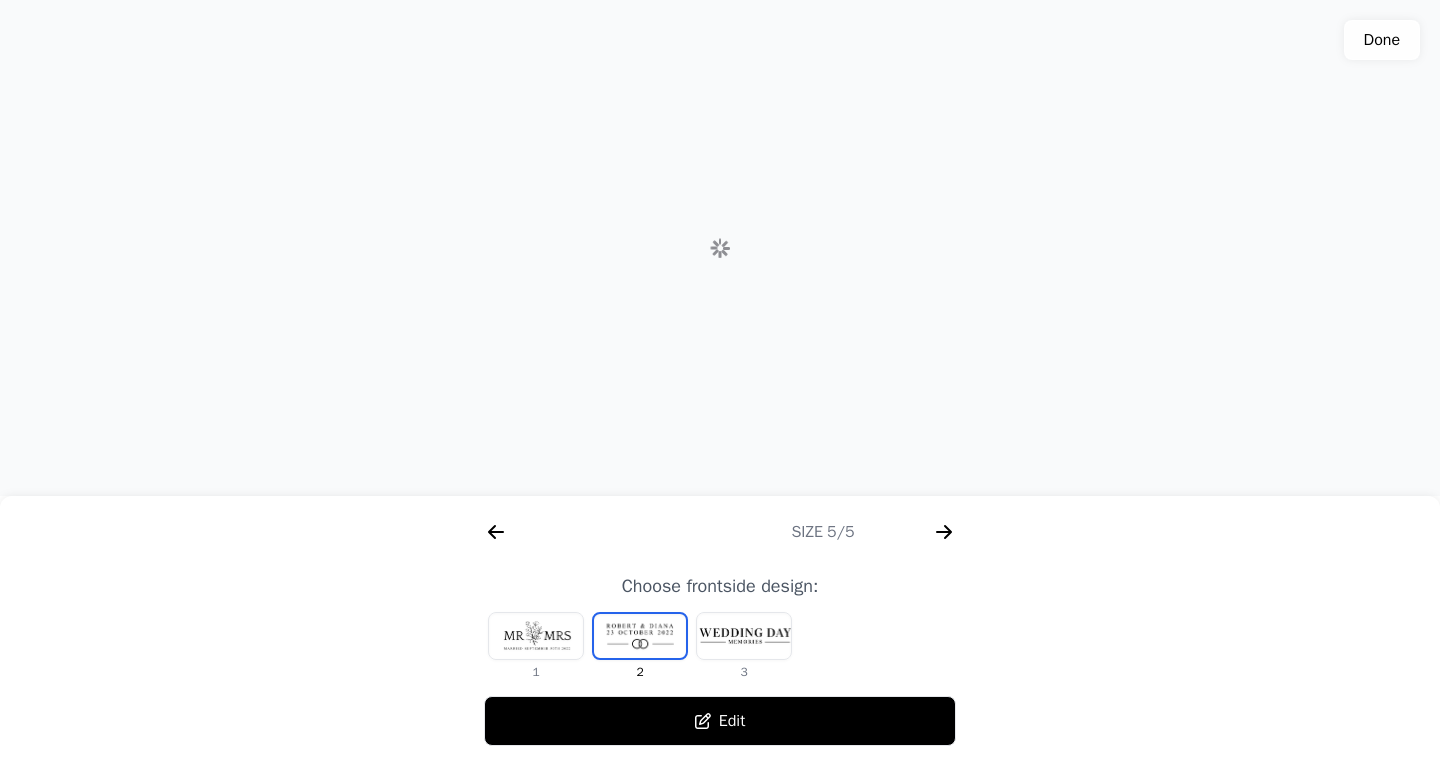 scroll, scrollTop: 0, scrollLeft: 1792, axis: horizontal 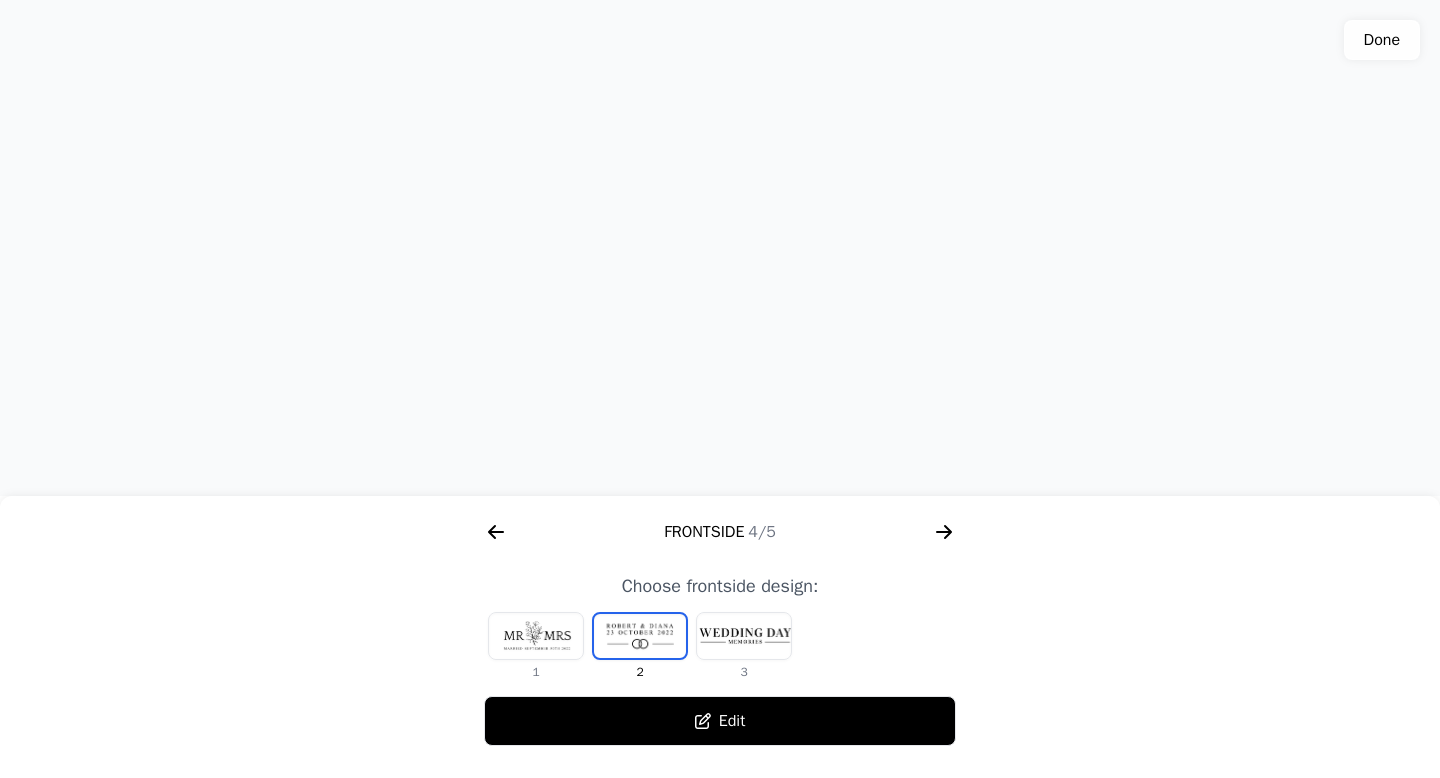 click at bounding box center [536, 636] 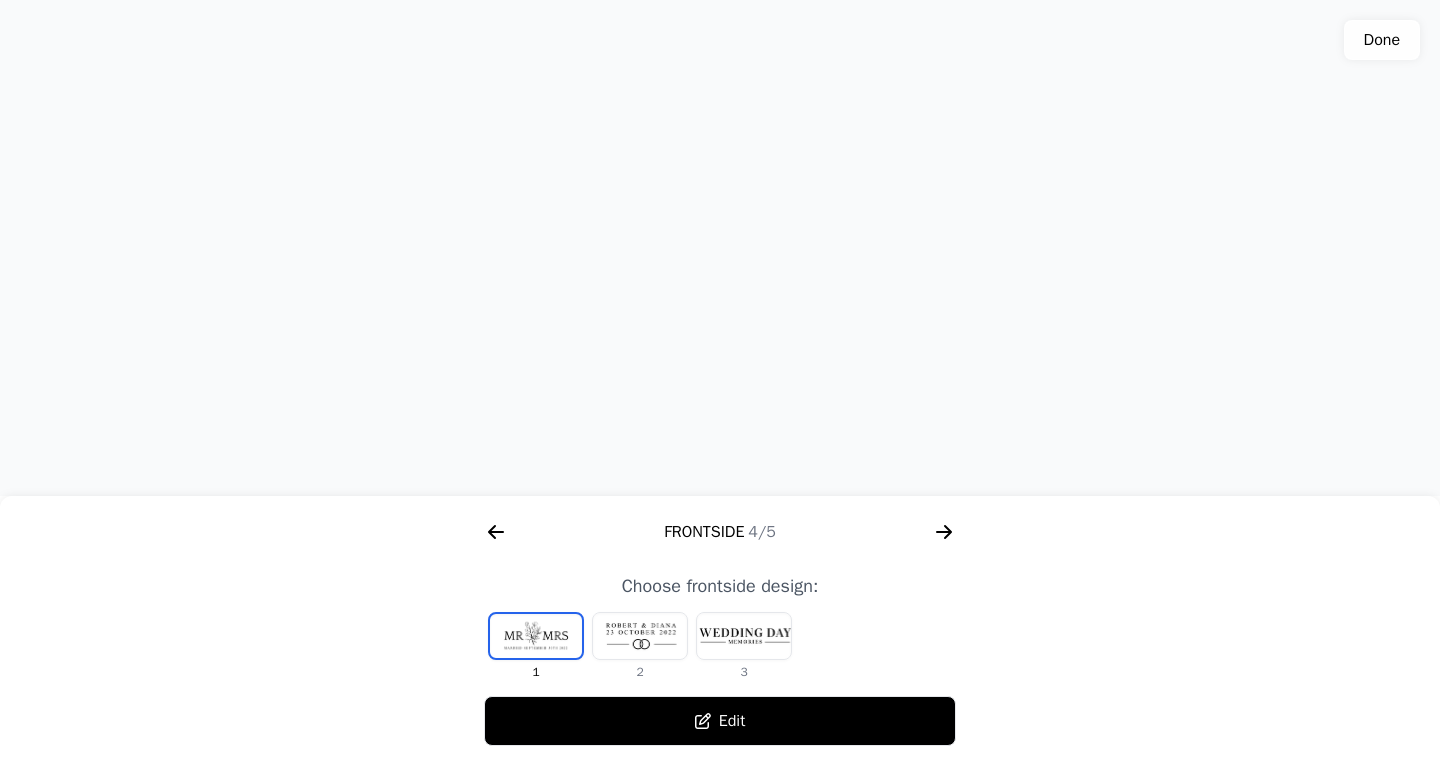 click at bounding box center [640, 636] 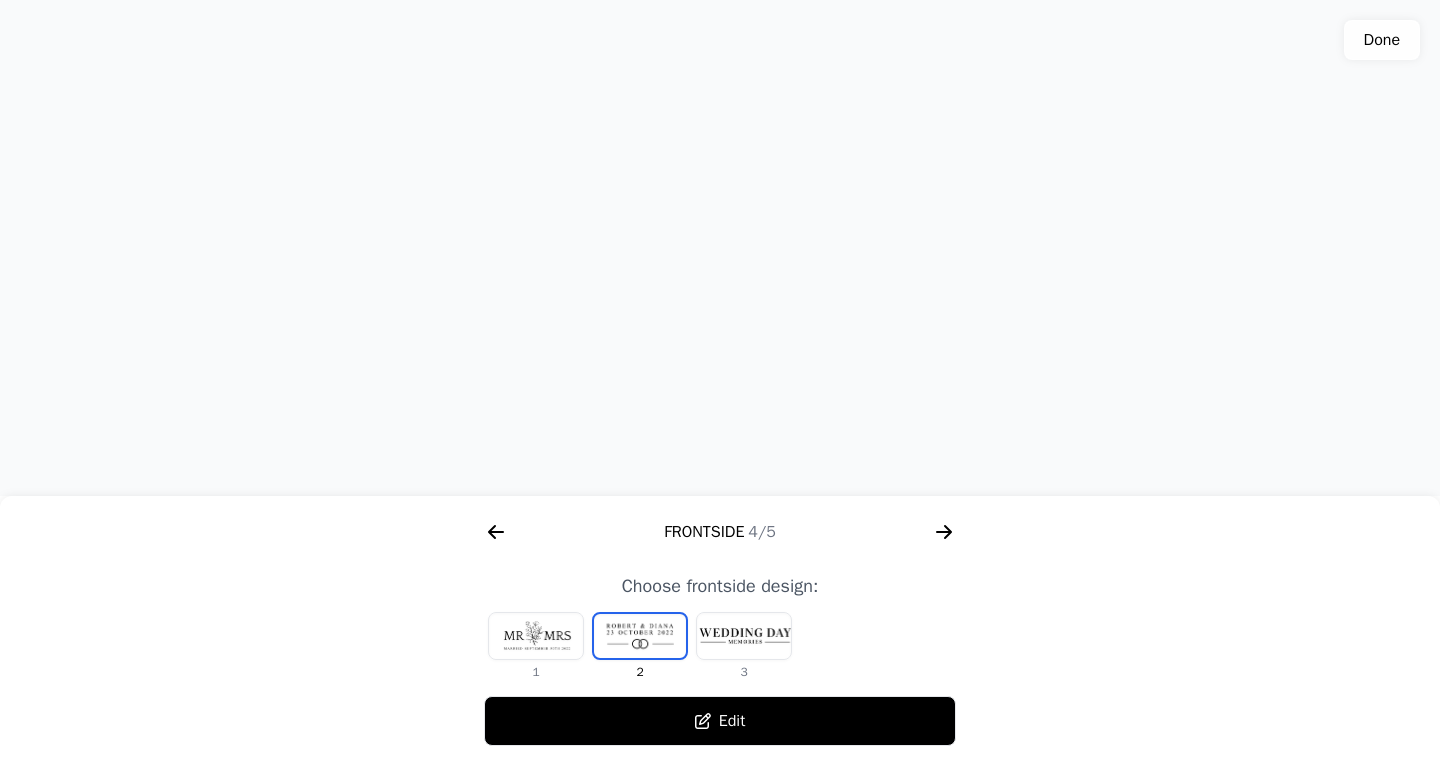 drag, startPoint x: 657, startPoint y: 309, endPoint x: 652, endPoint y: 409, distance: 100.12492 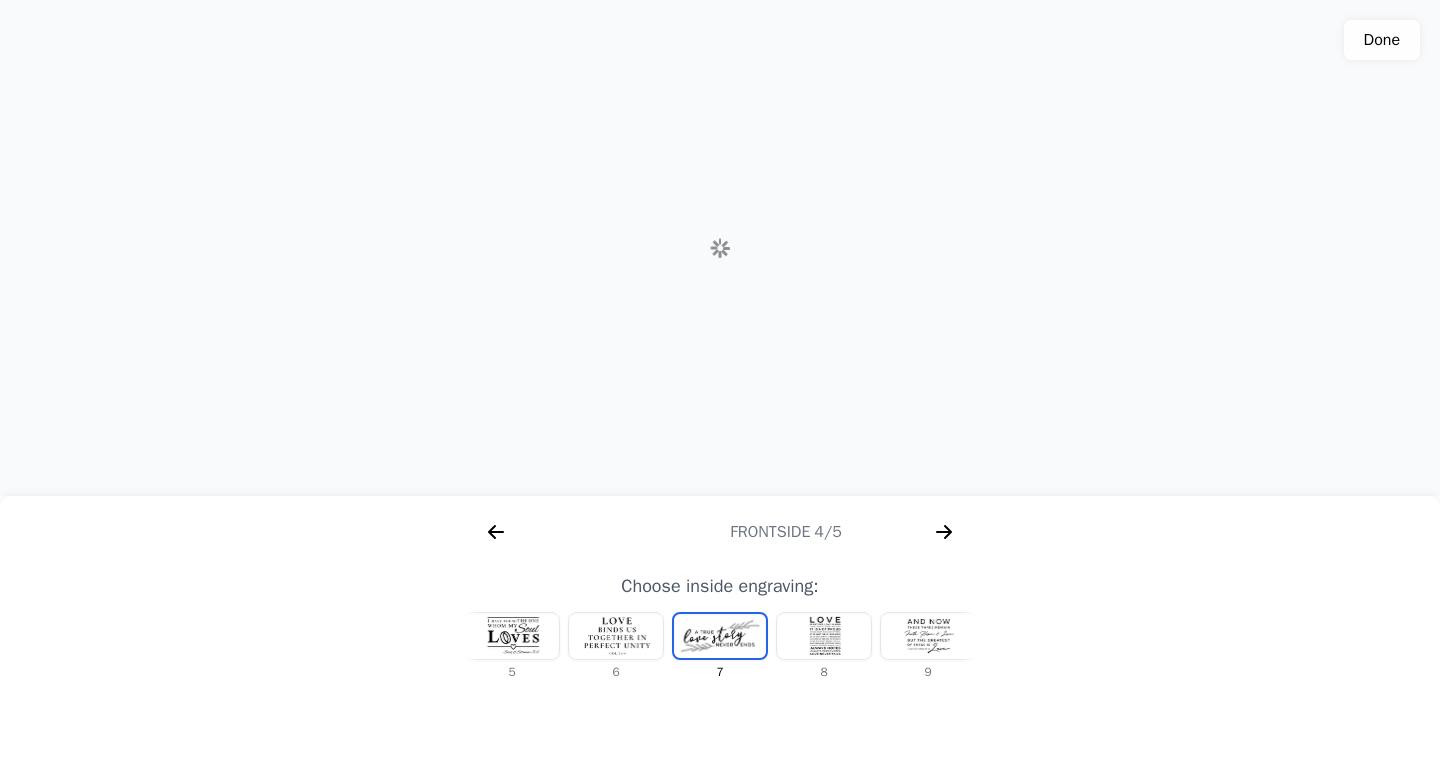 scroll, scrollTop: 0, scrollLeft: 1280, axis: horizontal 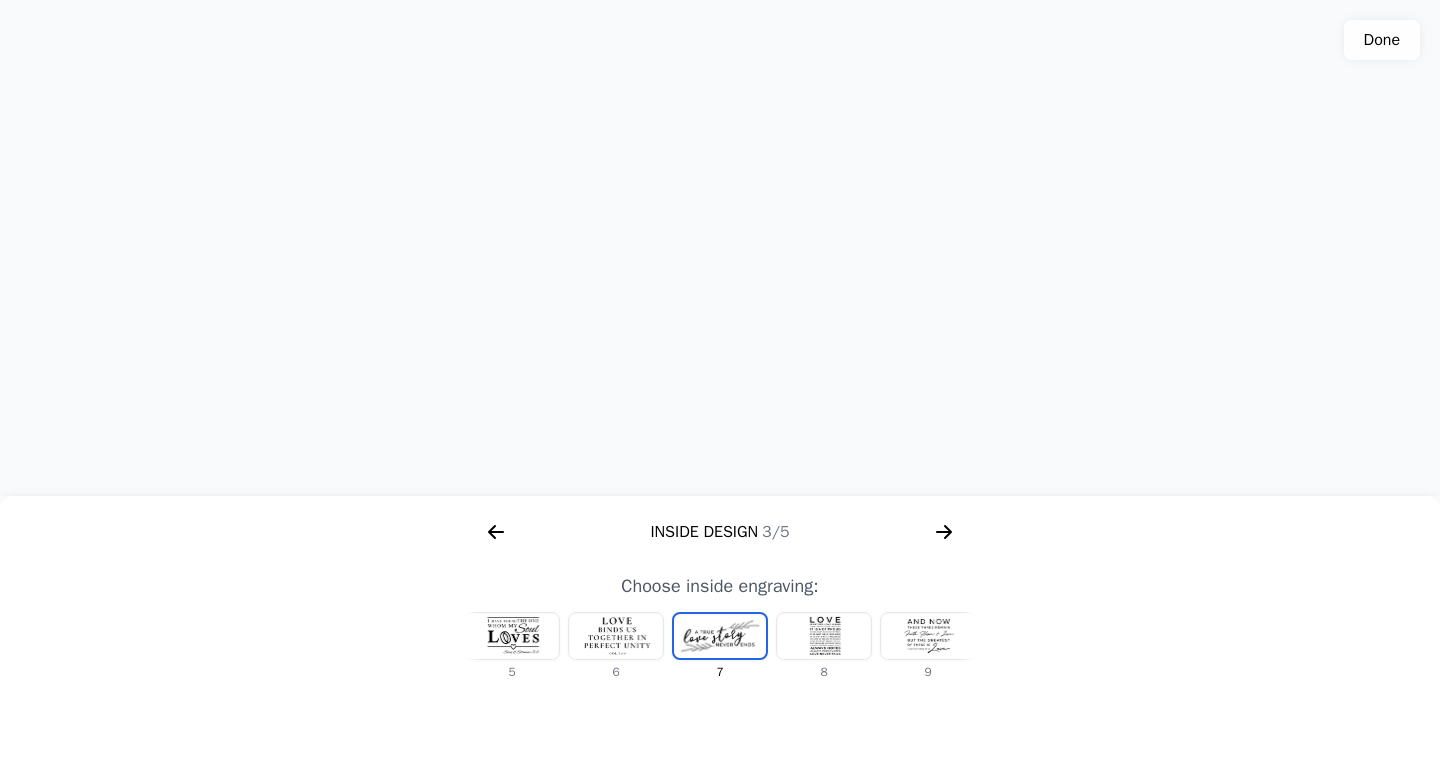 click 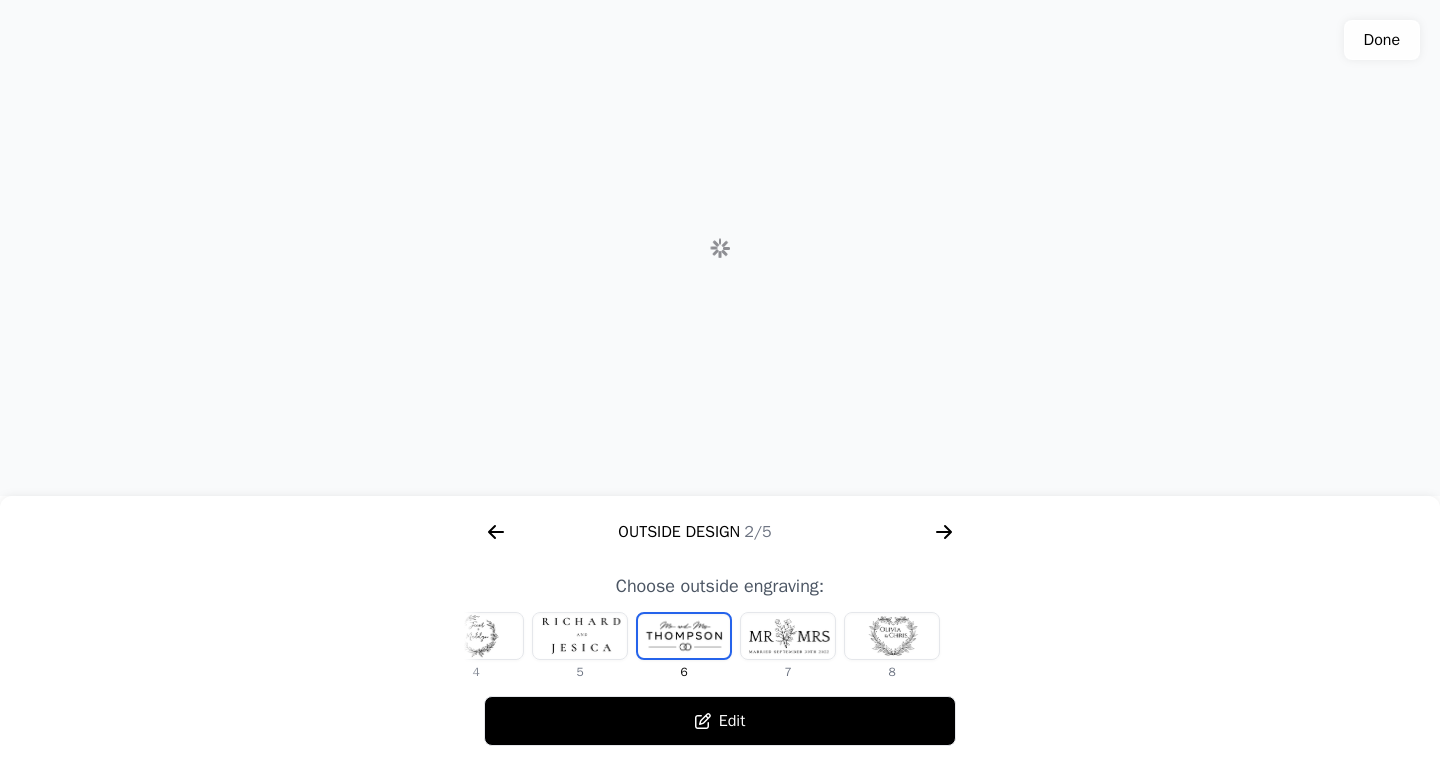 scroll, scrollTop: 0, scrollLeft: 768, axis: horizontal 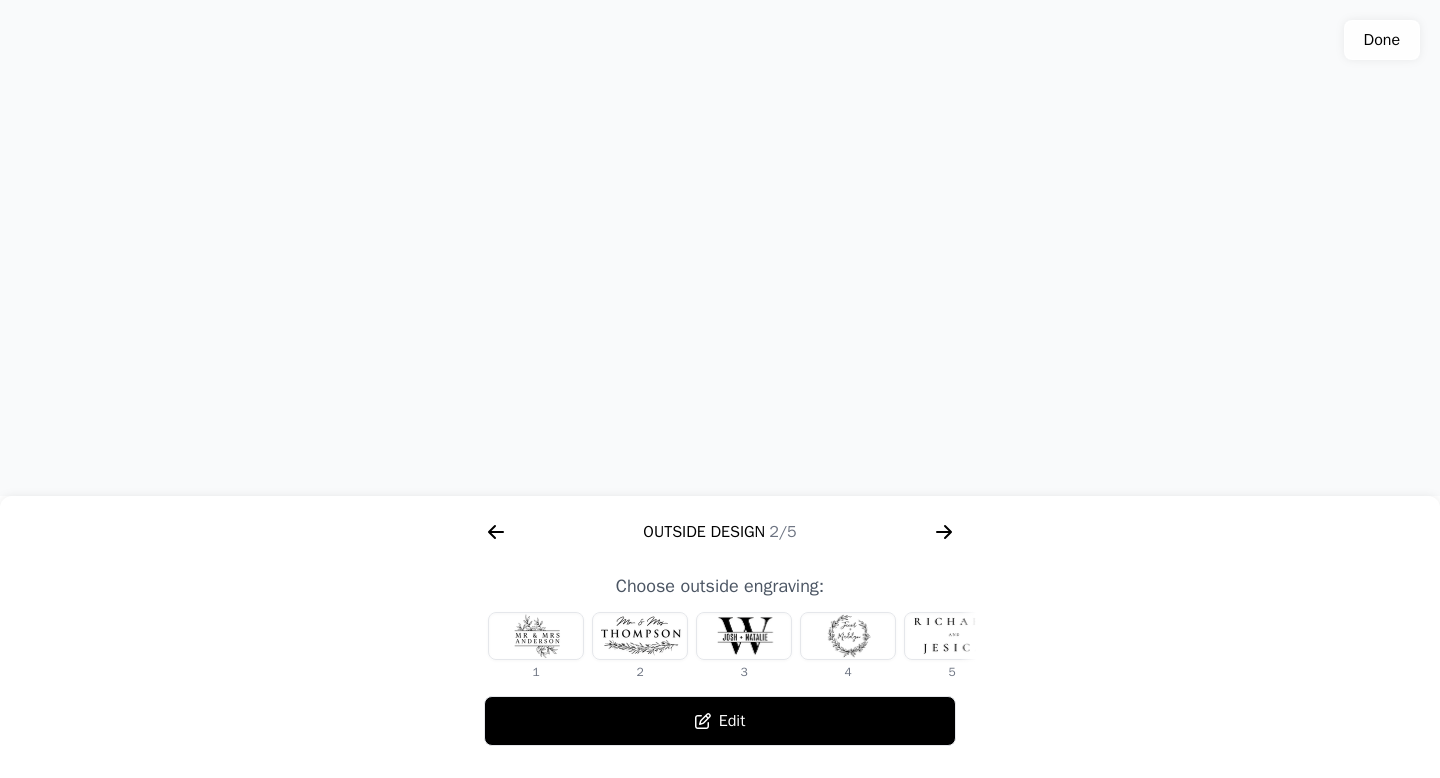 click at bounding box center [536, 636] 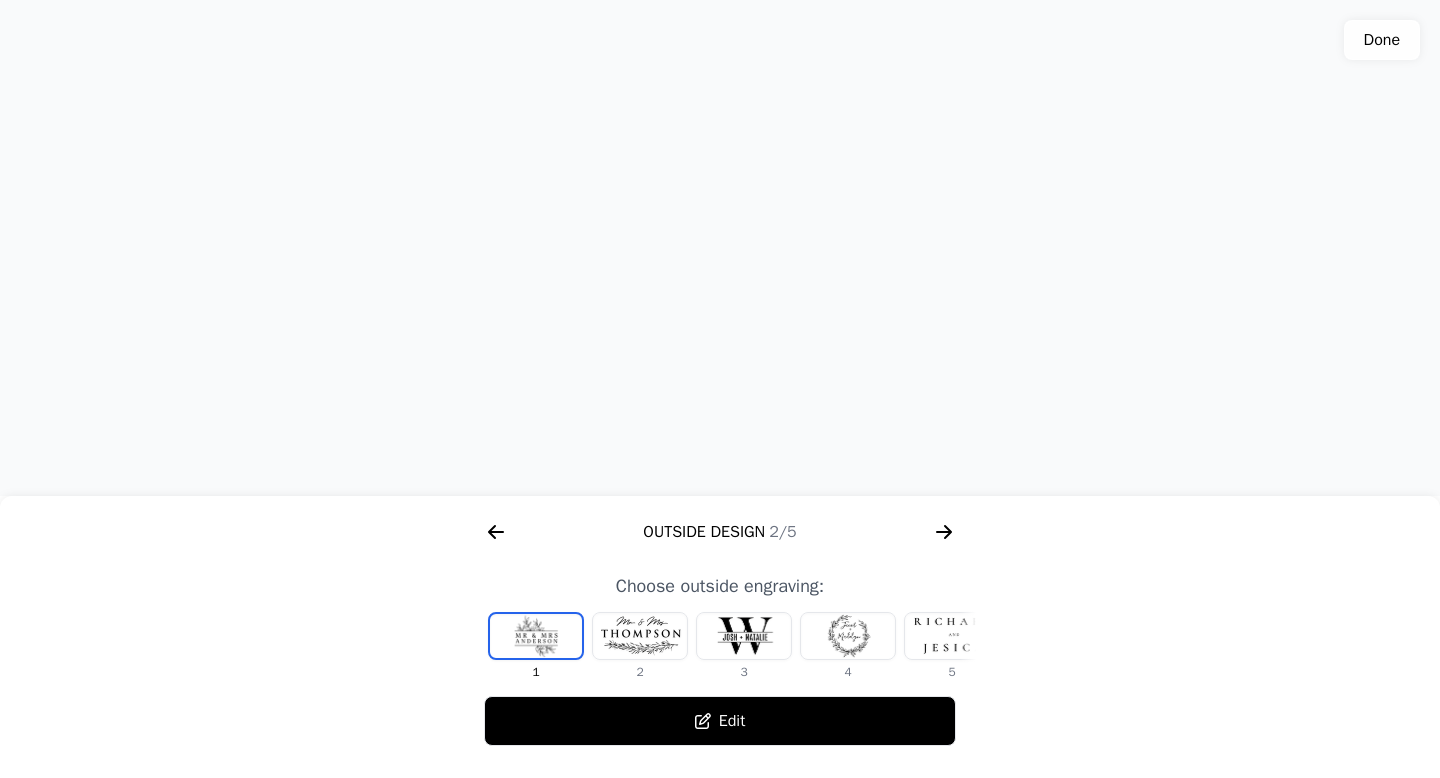 click at bounding box center (640, 636) 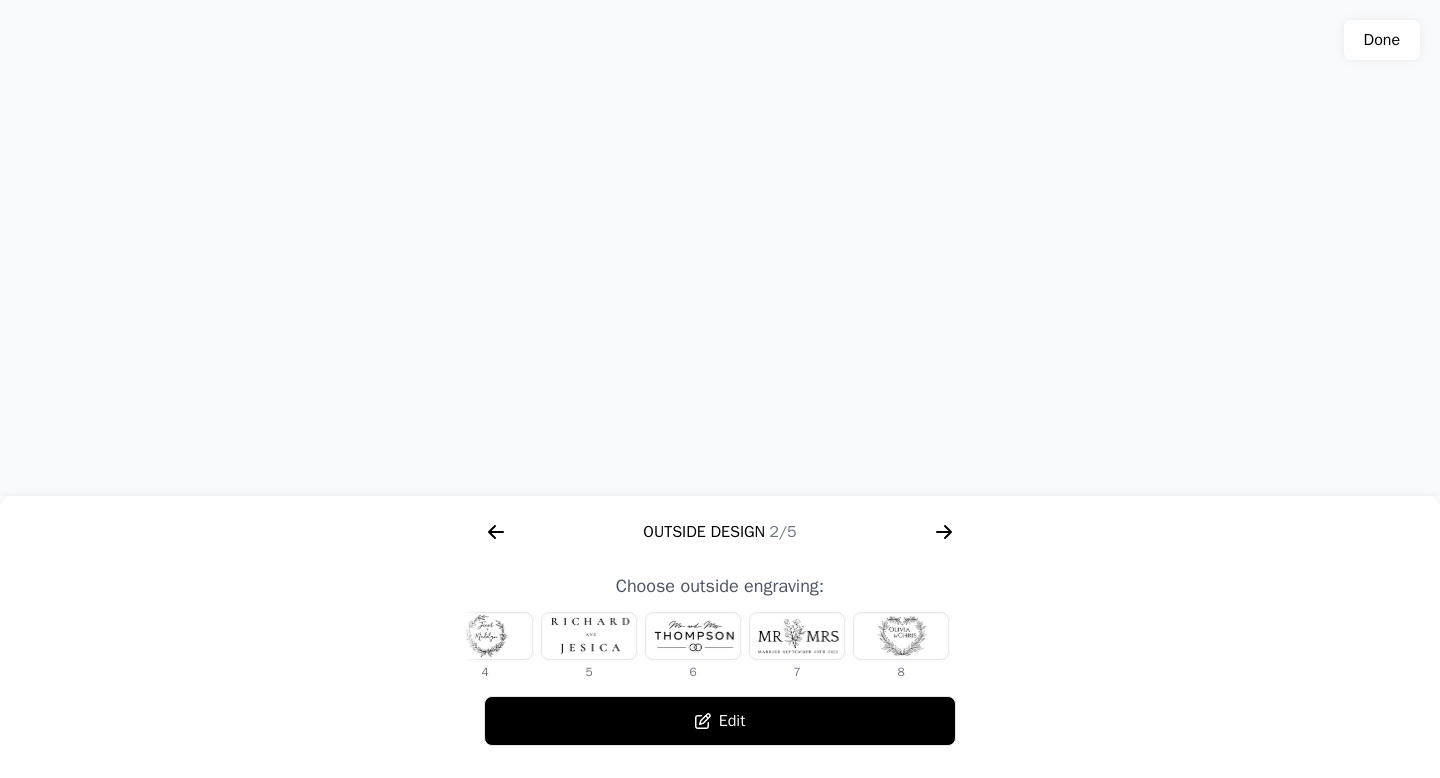 scroll, scrollTop: 0, scrollLeft: 366, axis: horizontal 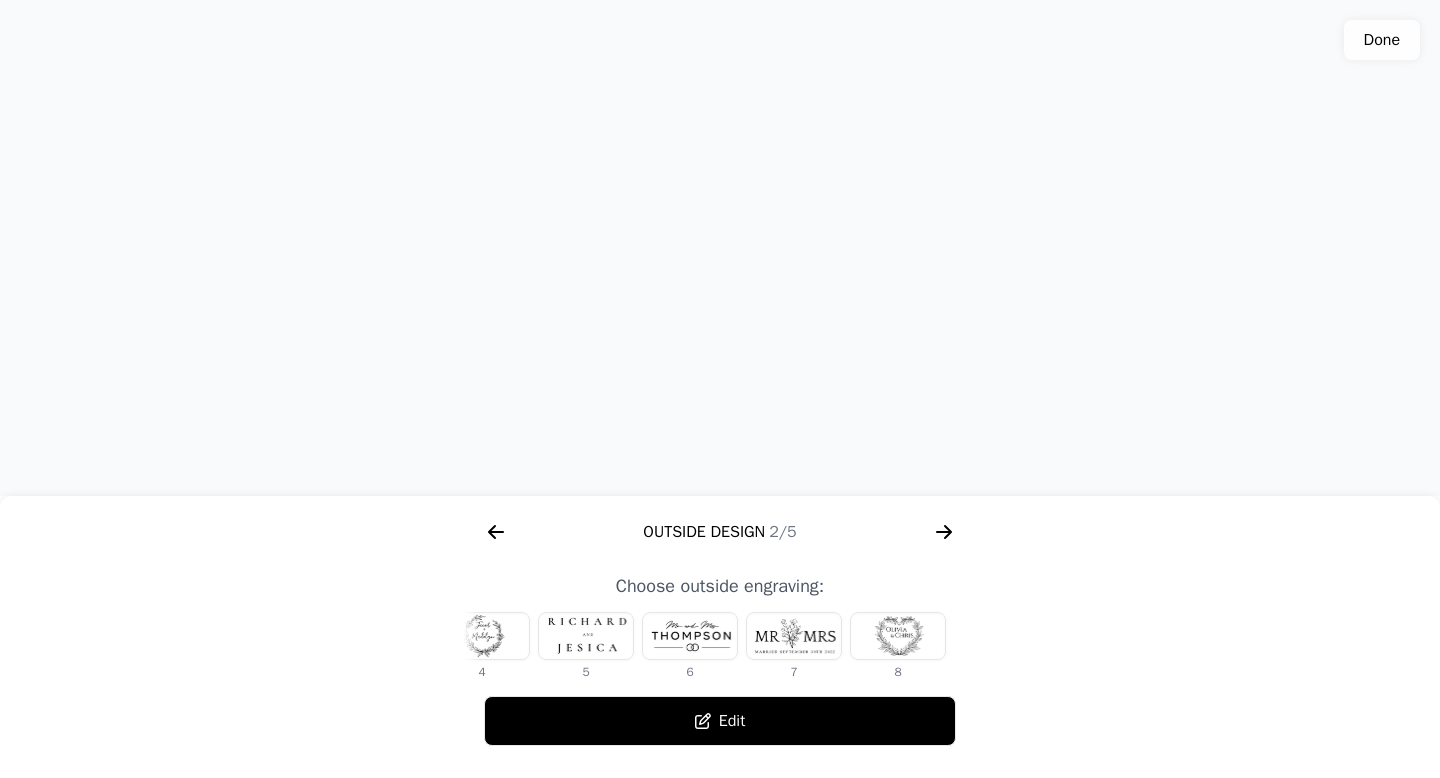 click at bounding box center [794, 636] 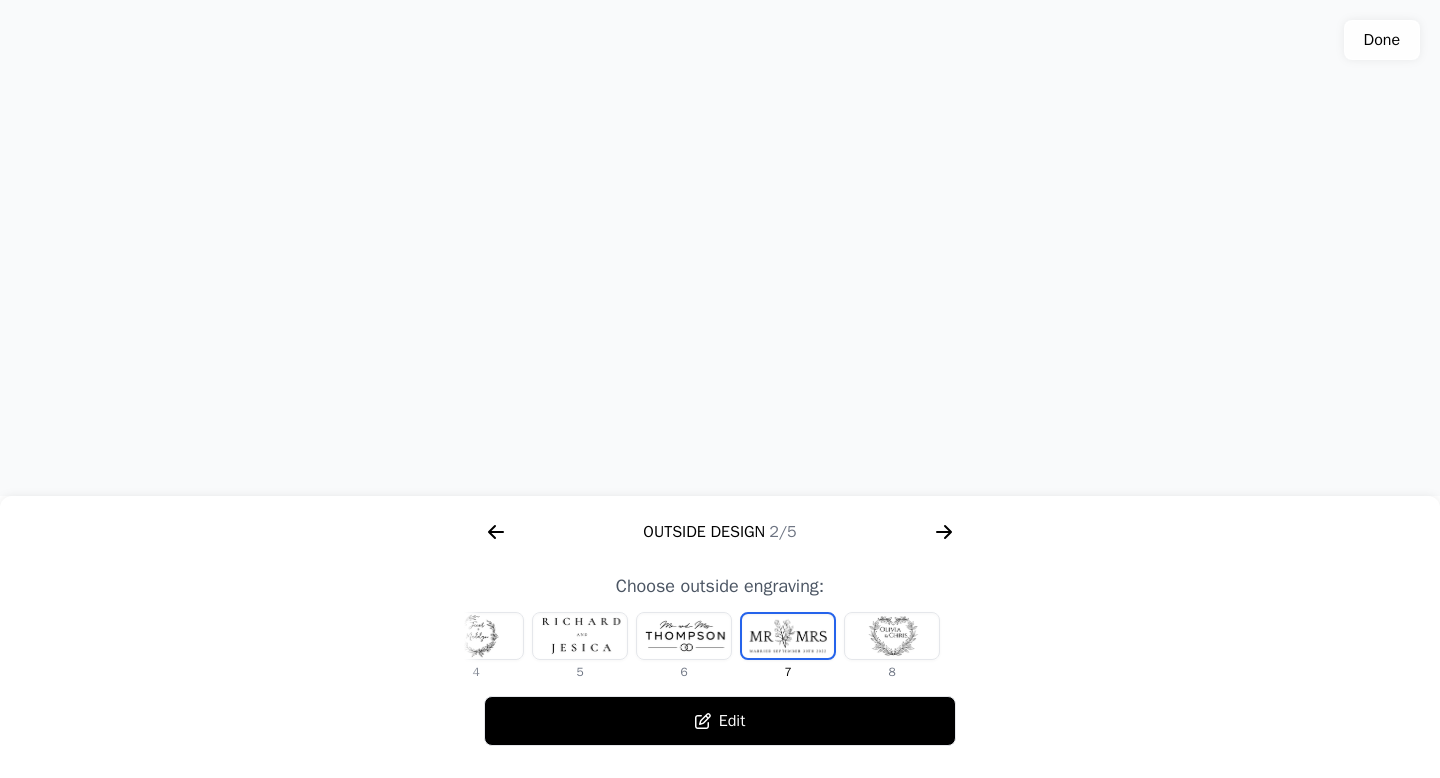 drag, startPoint x: 690, startPoint y: 332, endPoint x: 695, endPoint y: 401, distance: 69.18092 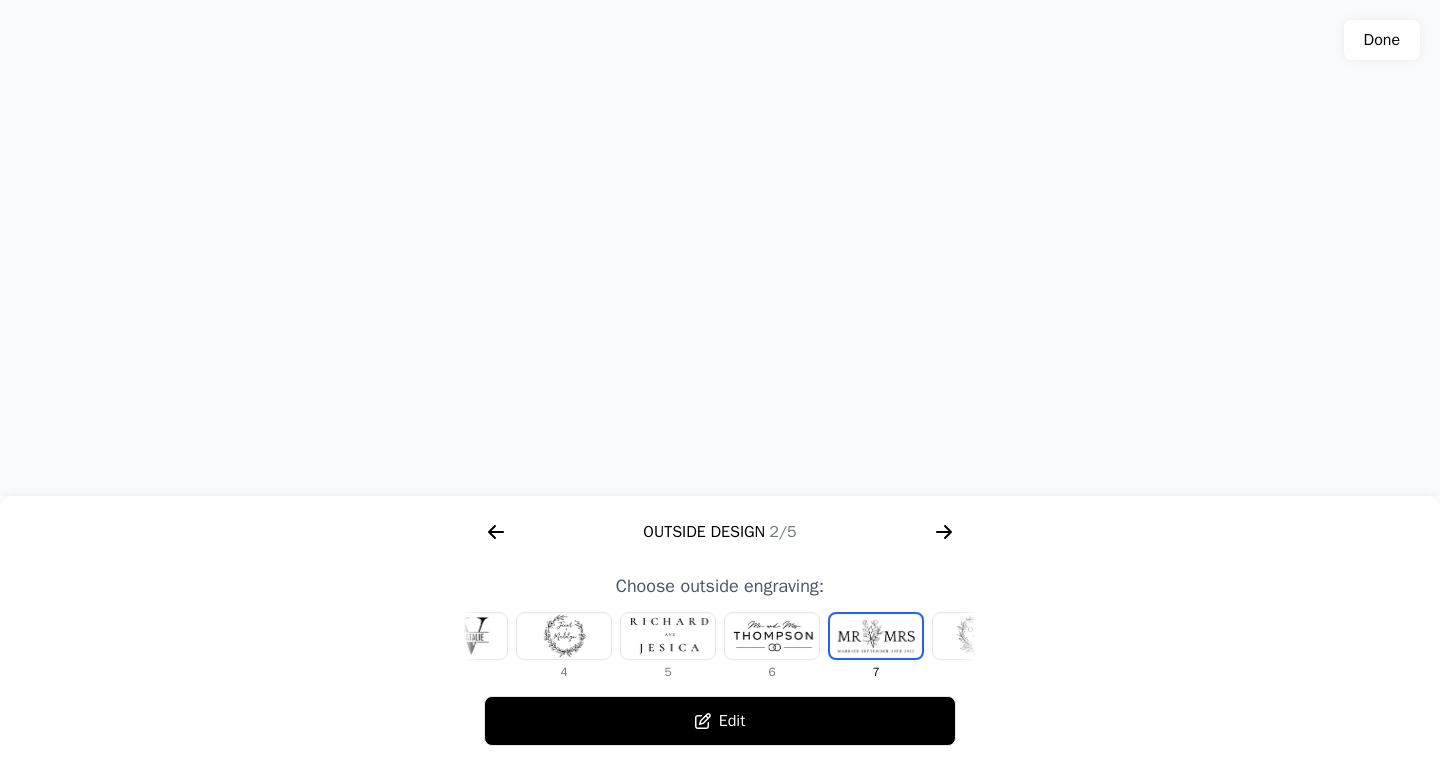 click at bounding box center [772, 636] 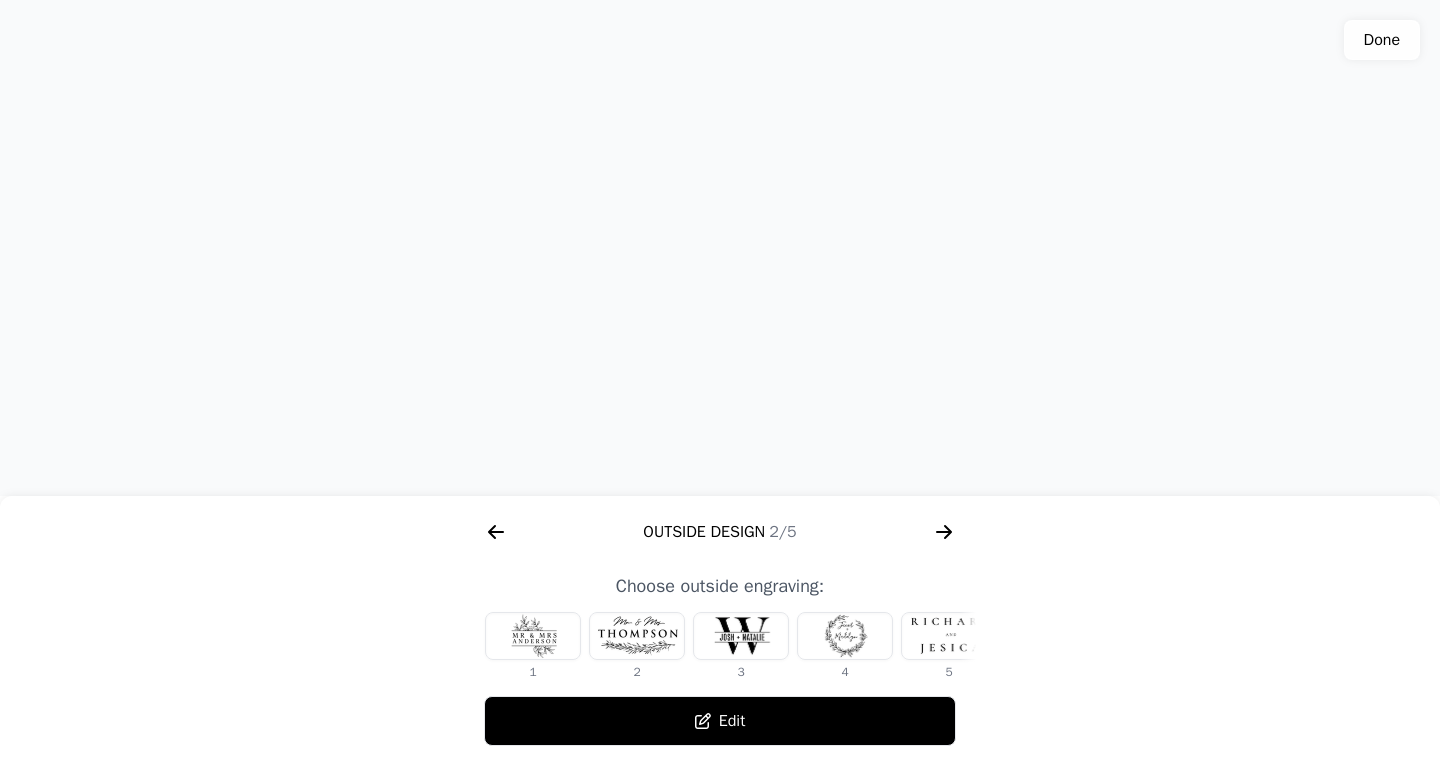 scroll, scrollTop: 0, scrollLeft: 0, axis: both 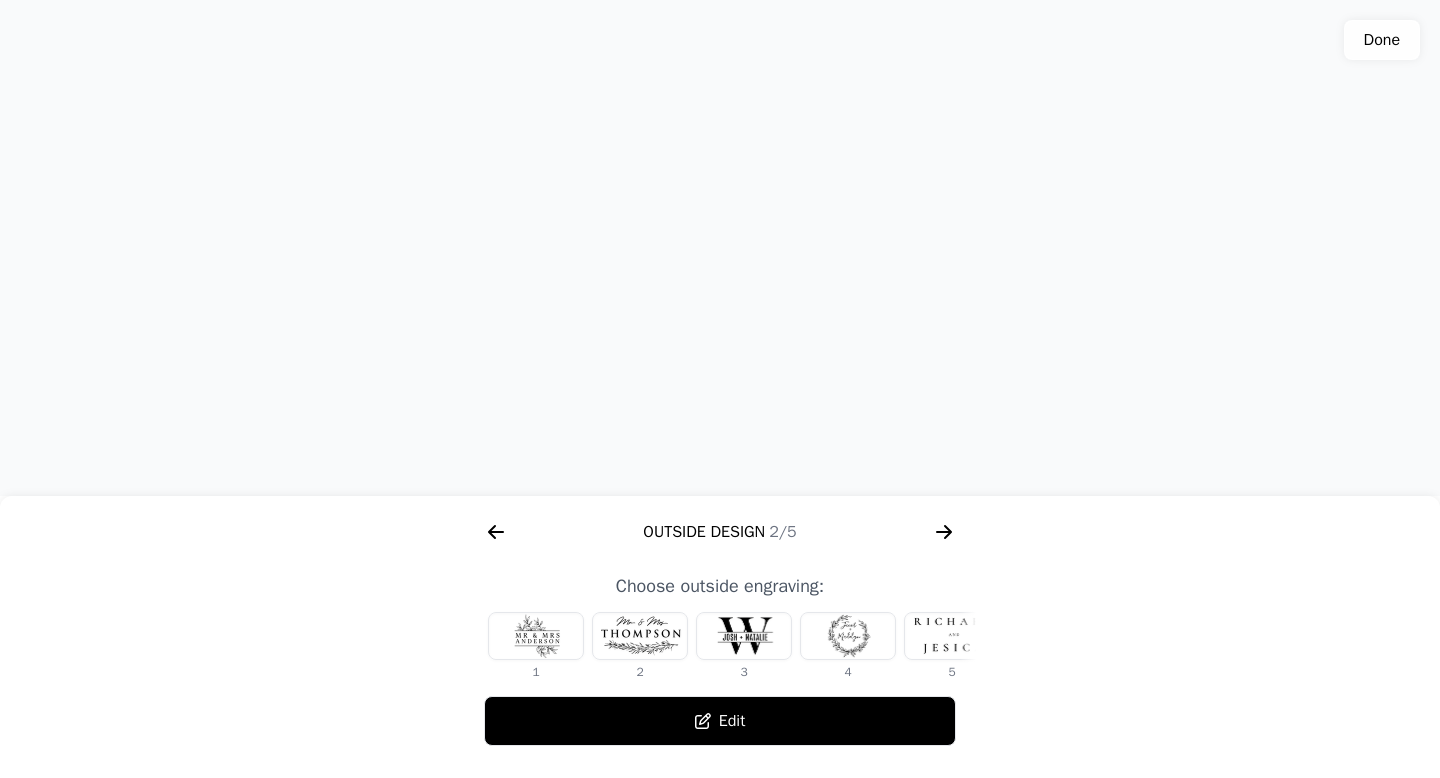 click at bounding box center [536, 636] 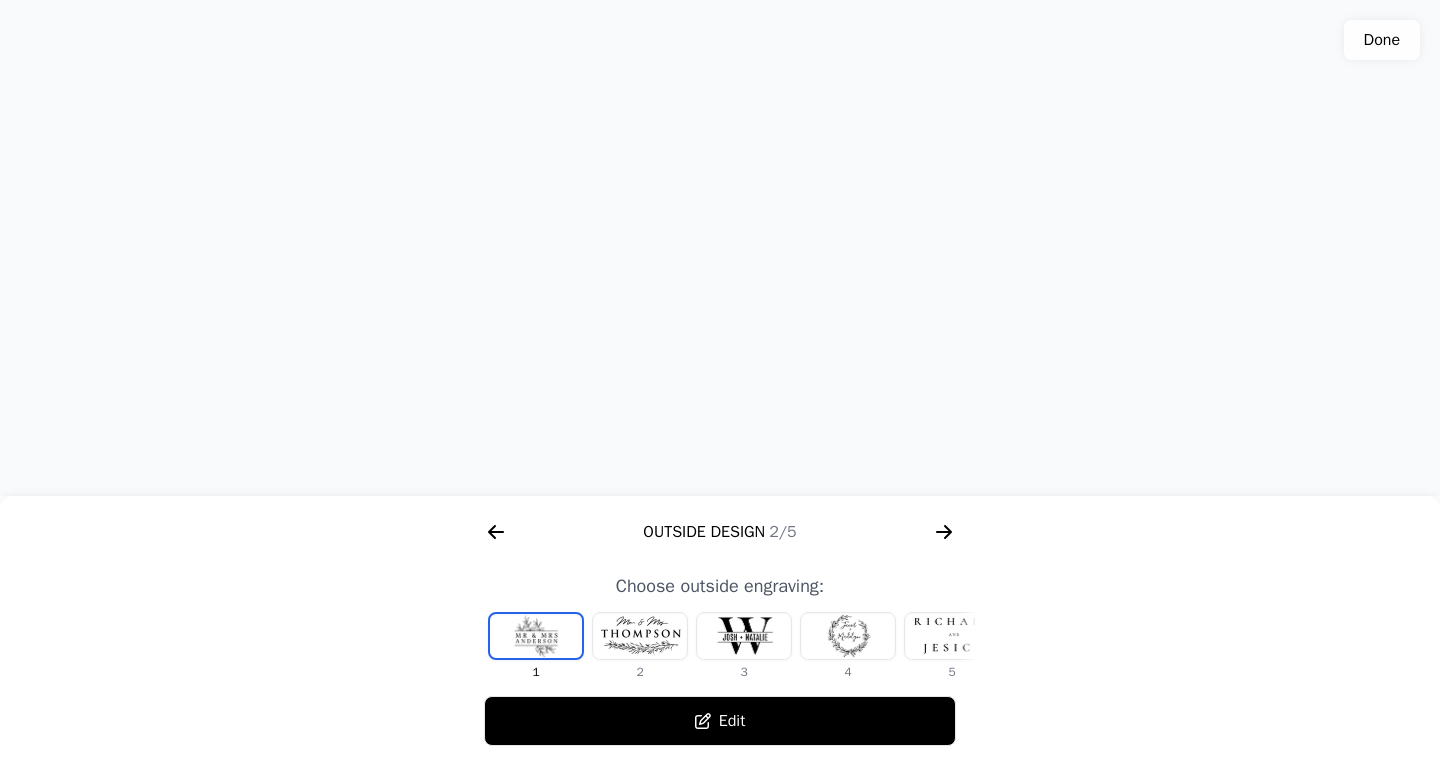 drag, startPoint x: 801, startPoint y: 309, endPoint x: 788, endPoint y: 356, distance: 48.76474 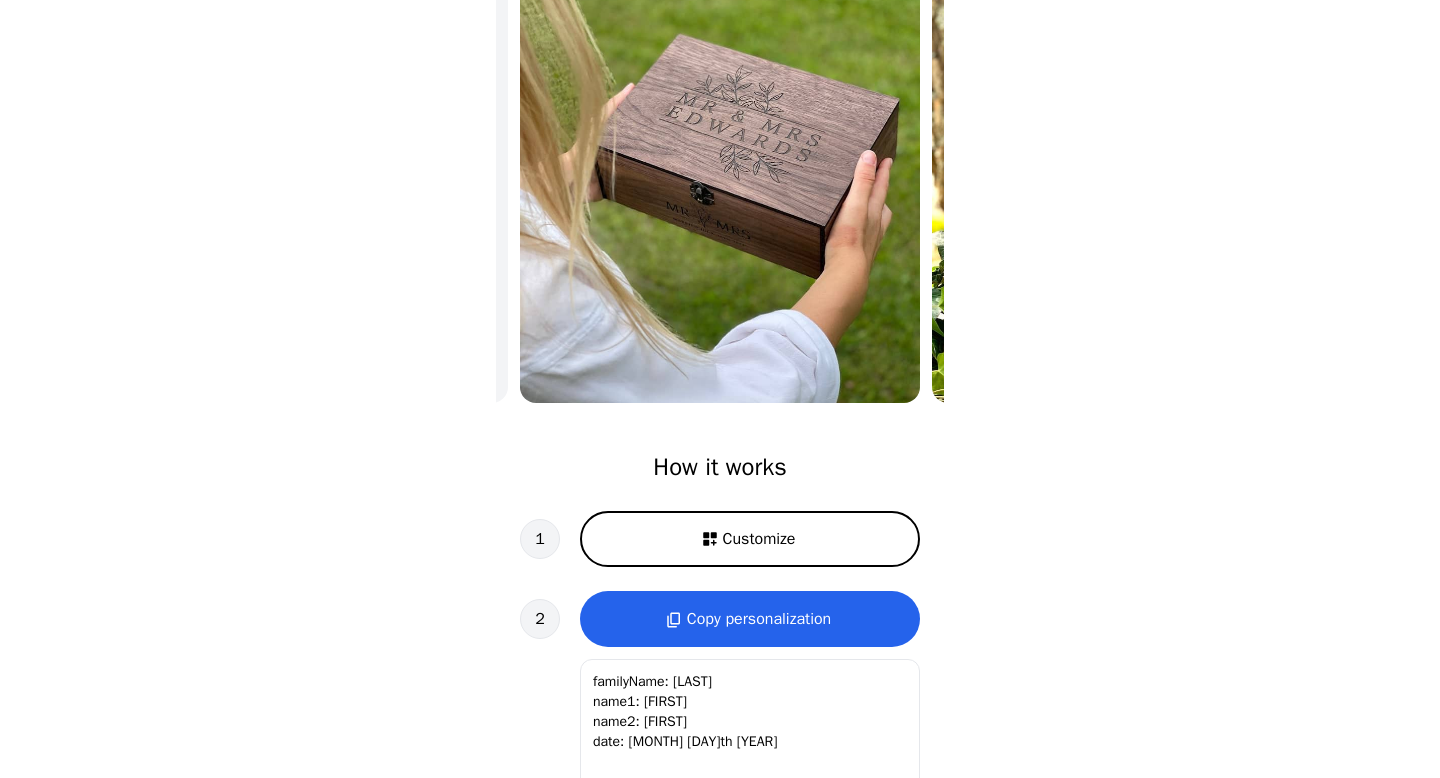 scroll, scrollTop: 0, scrollLeft: 0, axis: both 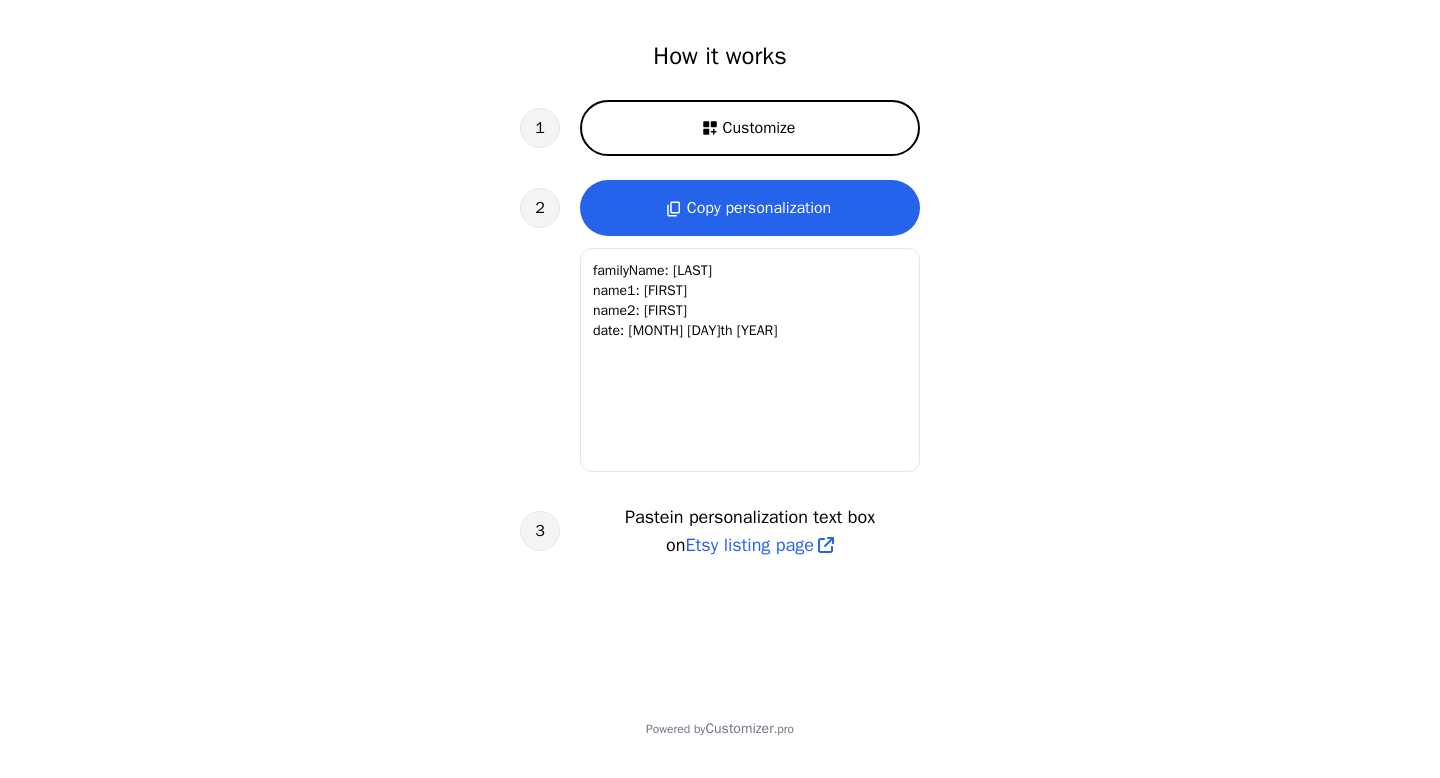drag, startPoint x: 777, startPoint y: 449, endPoint x: 802, endPoint y: 472, distance: 33.970577 